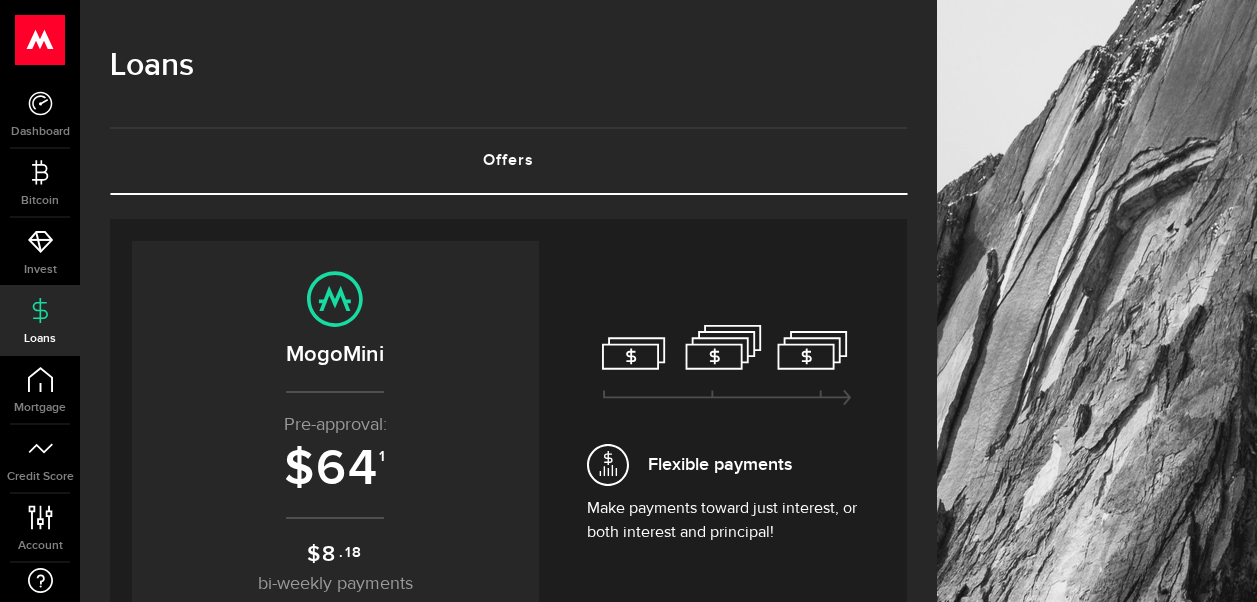 scroll, scrollTop: 0, scrollLeft: 0, axis: both 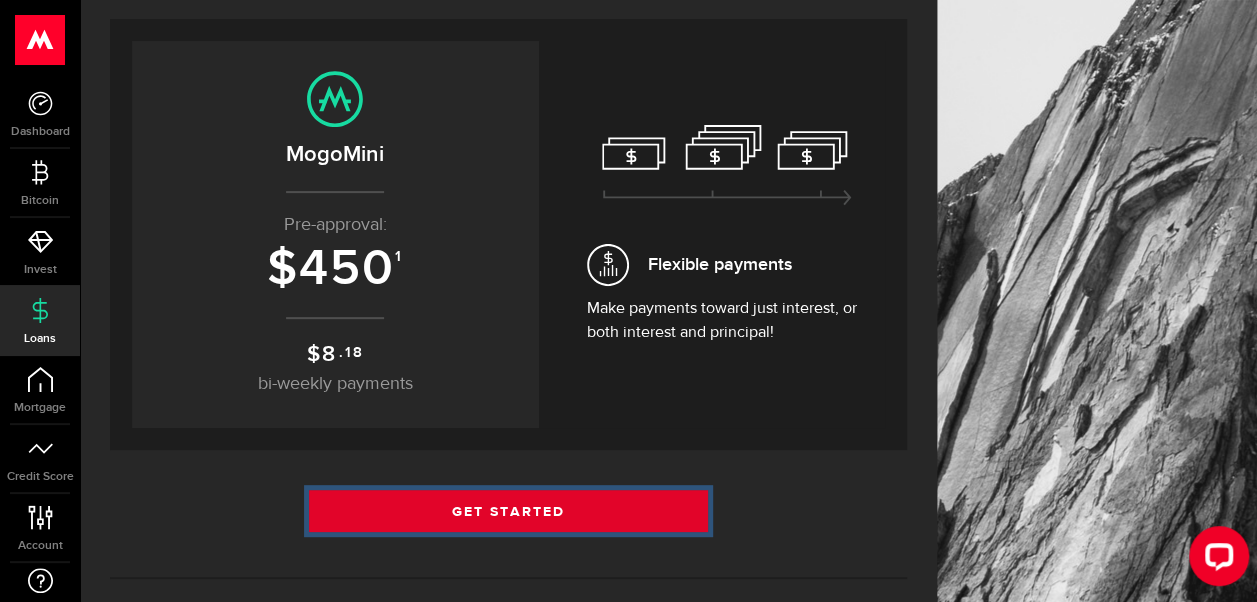 click on "Get Started" at bounding box center [508, 511] 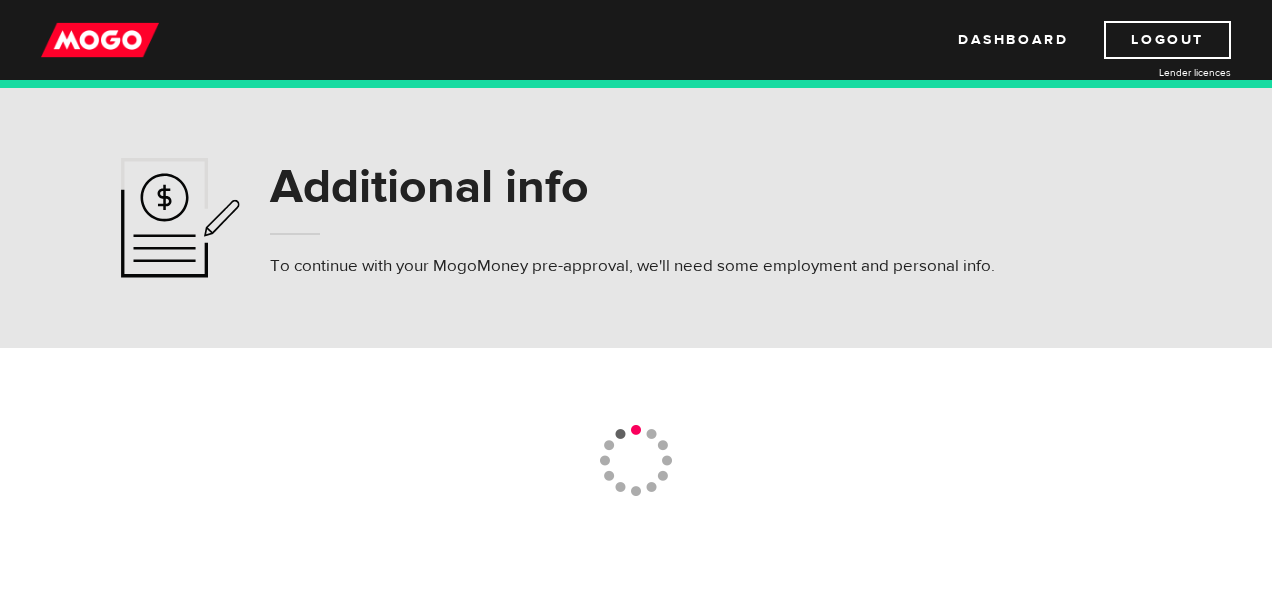 scroll, scrollTop: 0, scrollLeft: 0, axis: both 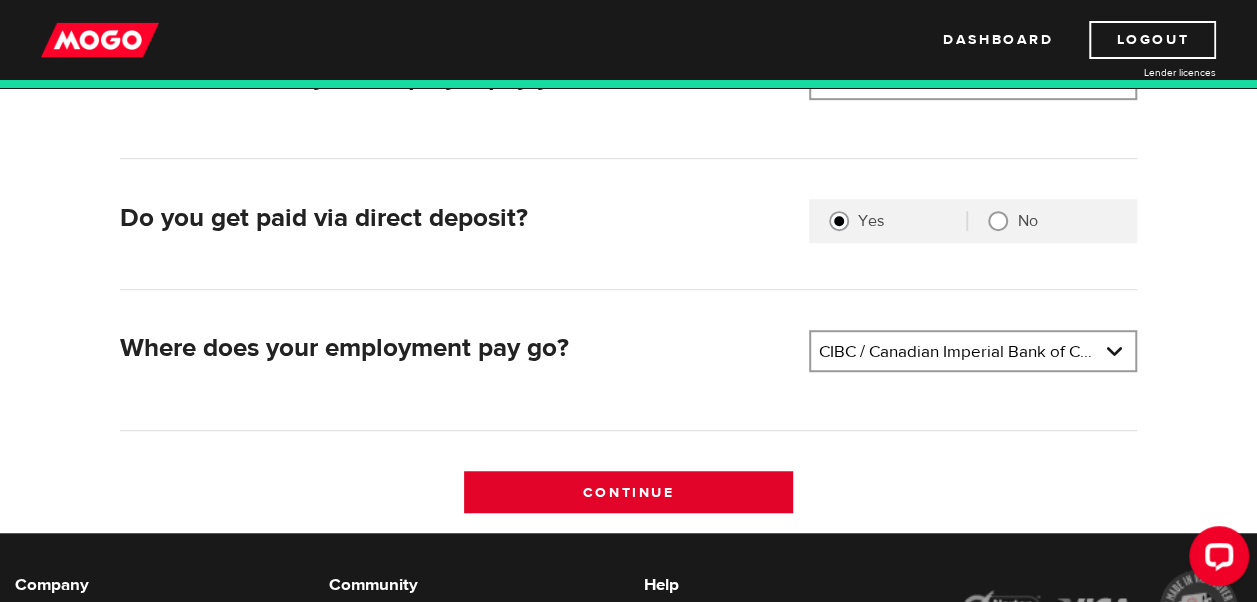 click on "Continue" at bounding box center [628, 492] 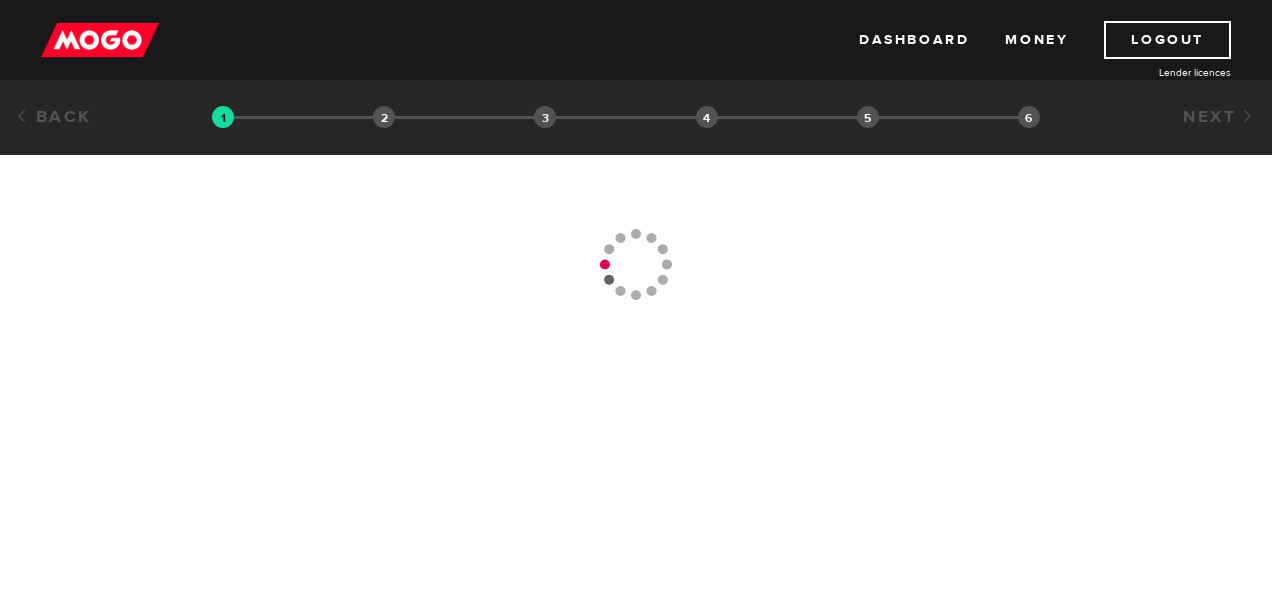 scroll, scrollTop: 0, scrollLeft: 0, axis: both 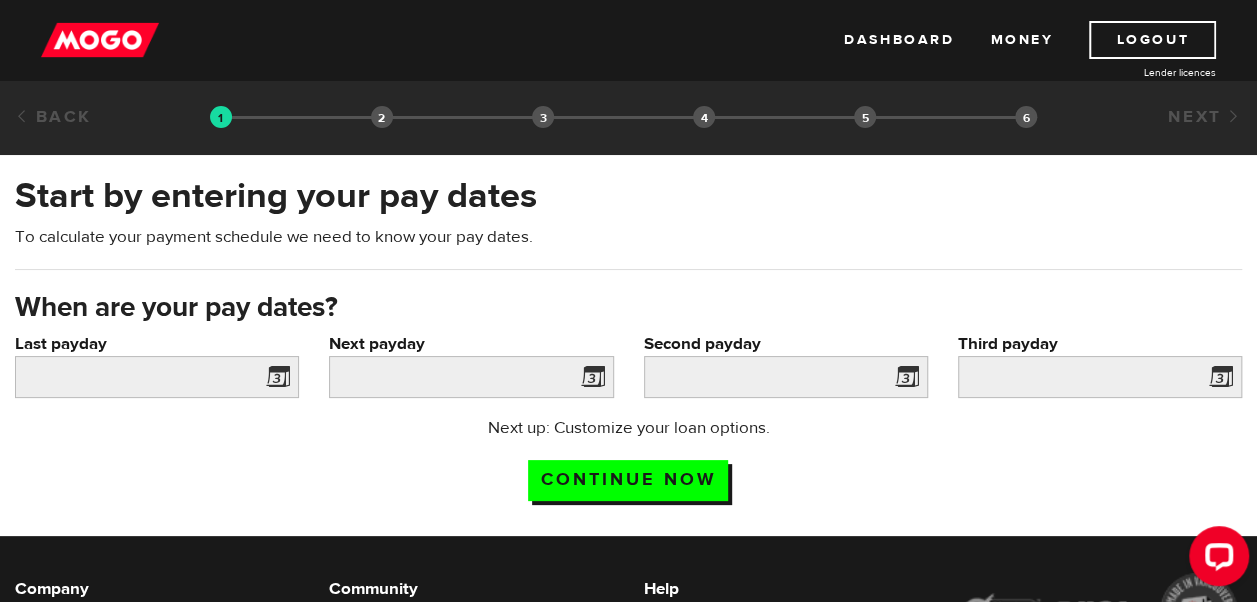 click at bounding box center (274, 380) 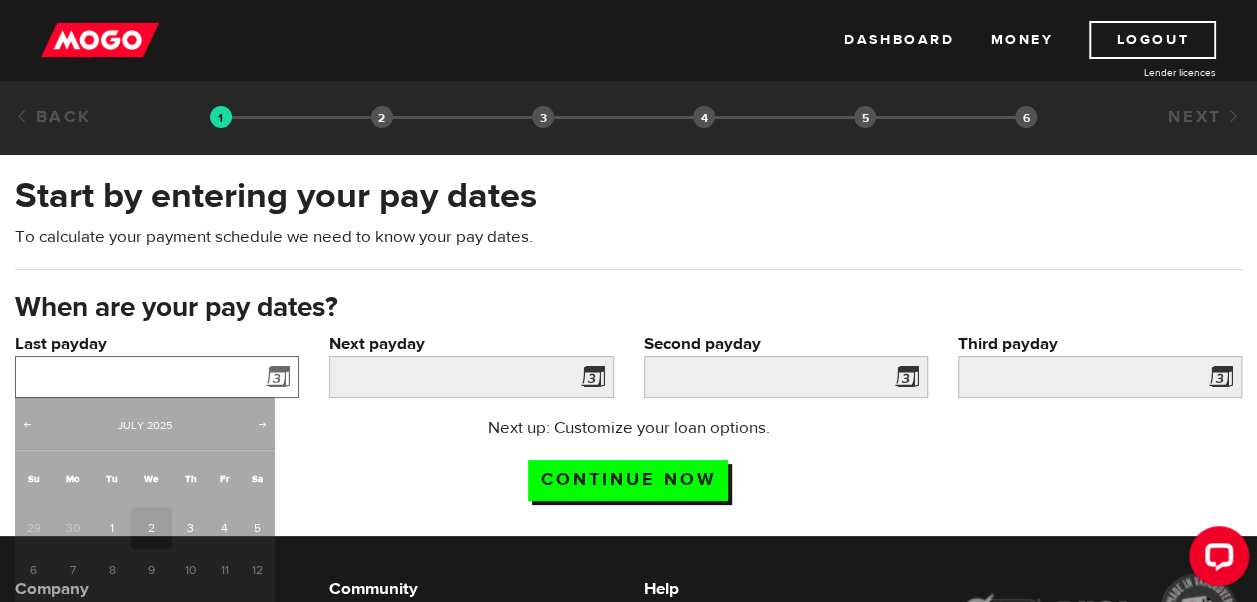 click on "Last payday" at bounding box center (157, 377) 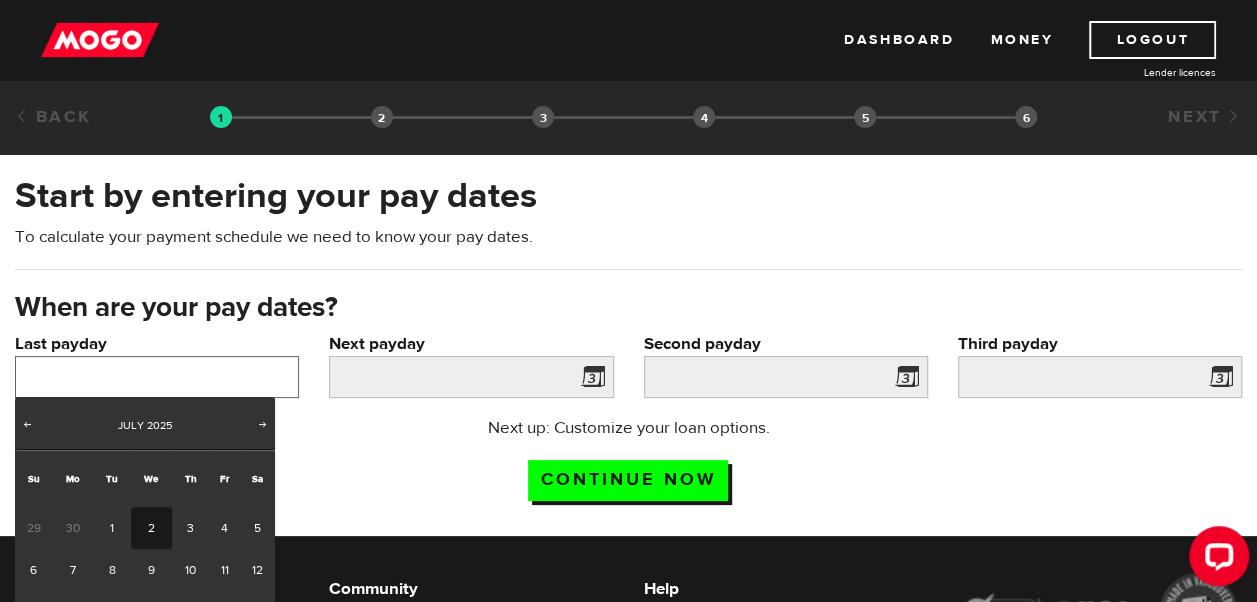 scroll, scrollTop: 100, scrollLeft: 0, axis: vertical 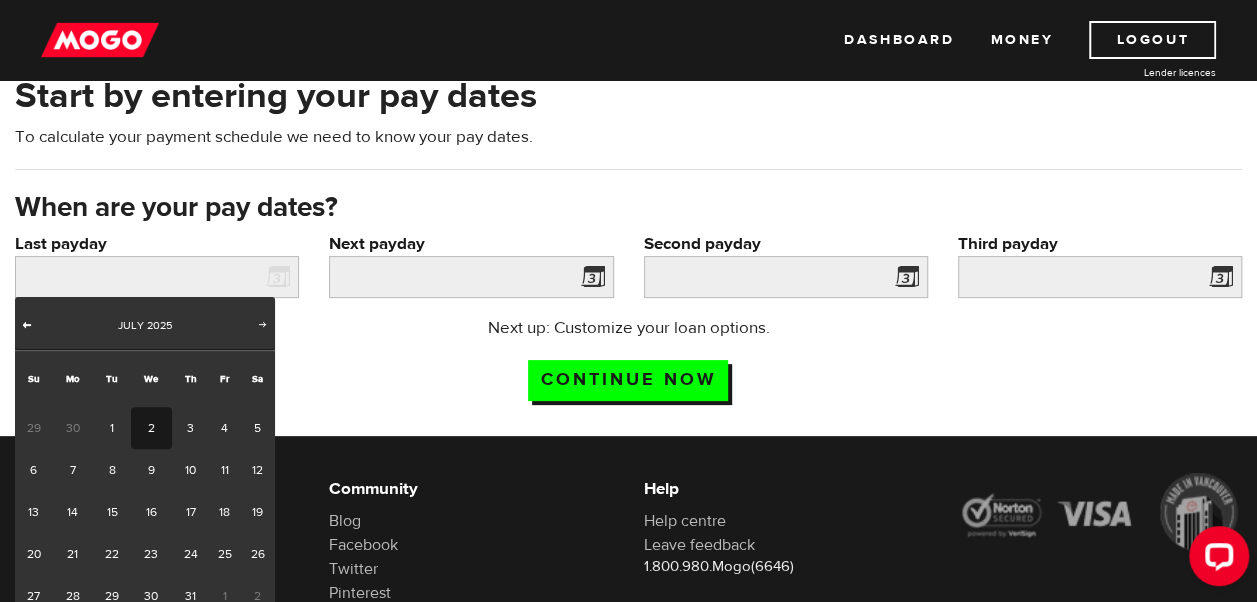 click on "Prev" at bounding box center (27, 324) 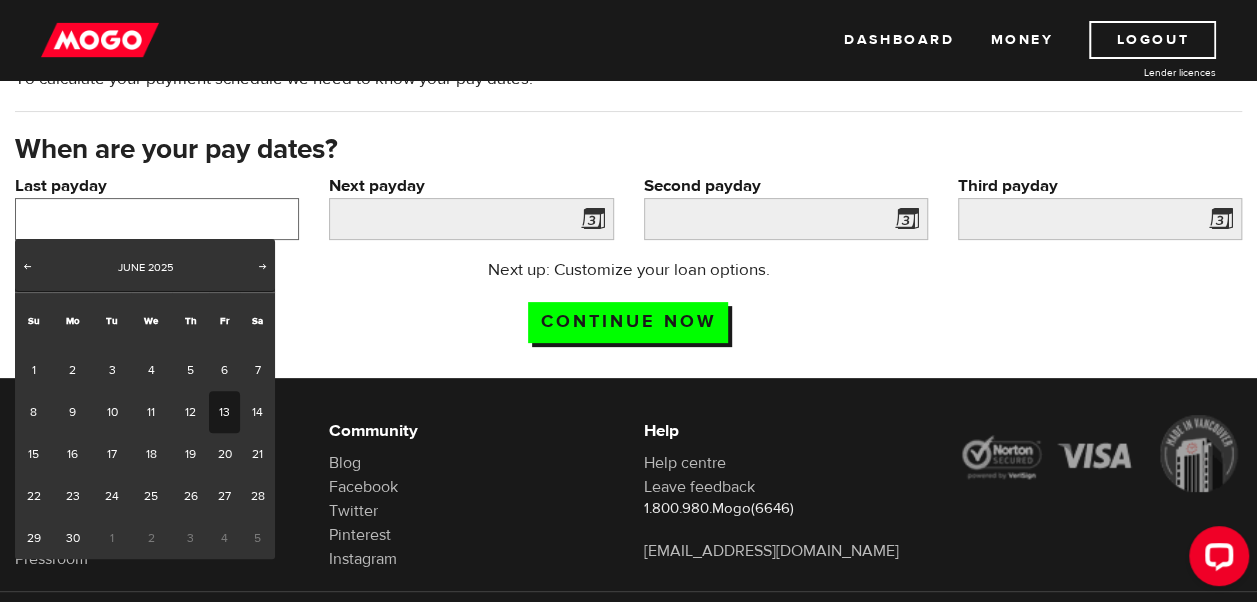 scroll, scrollTop: 200, scrollLeft: 0, axis: vertical 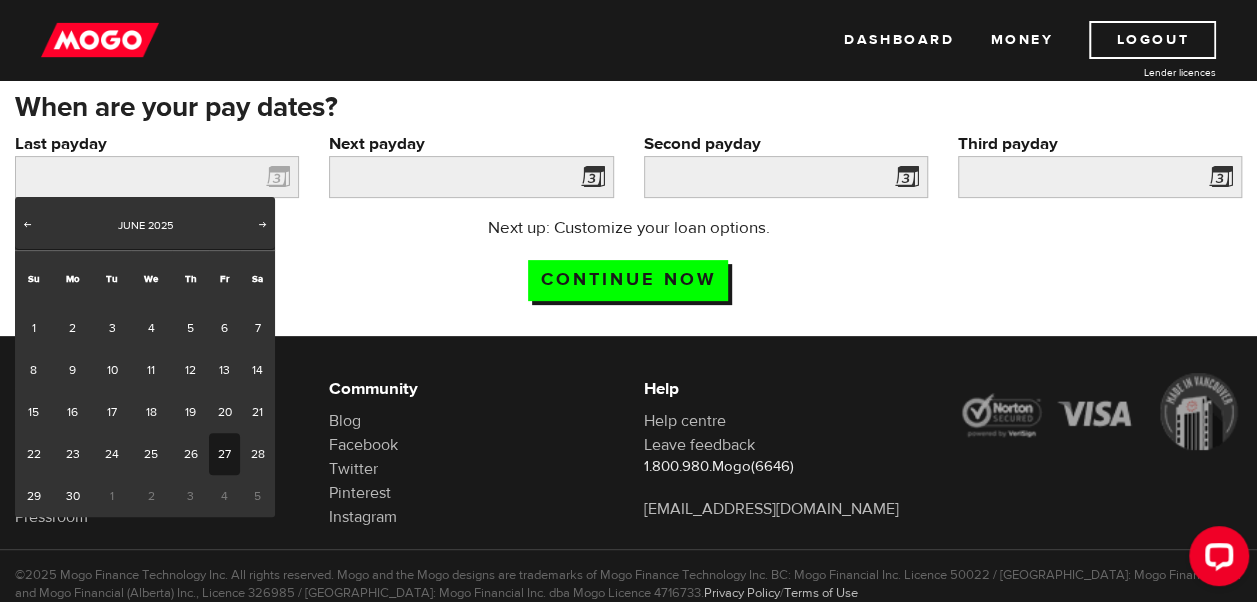 click on "27" at bounding box center (224, 454) 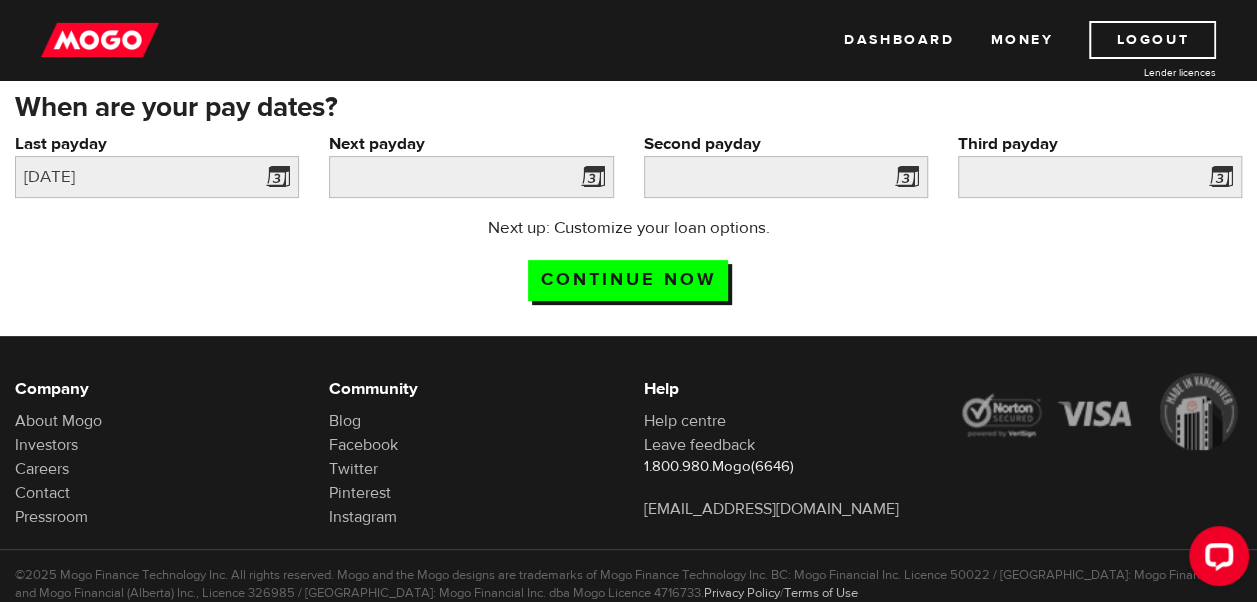 click at bounding box center (589, 180) 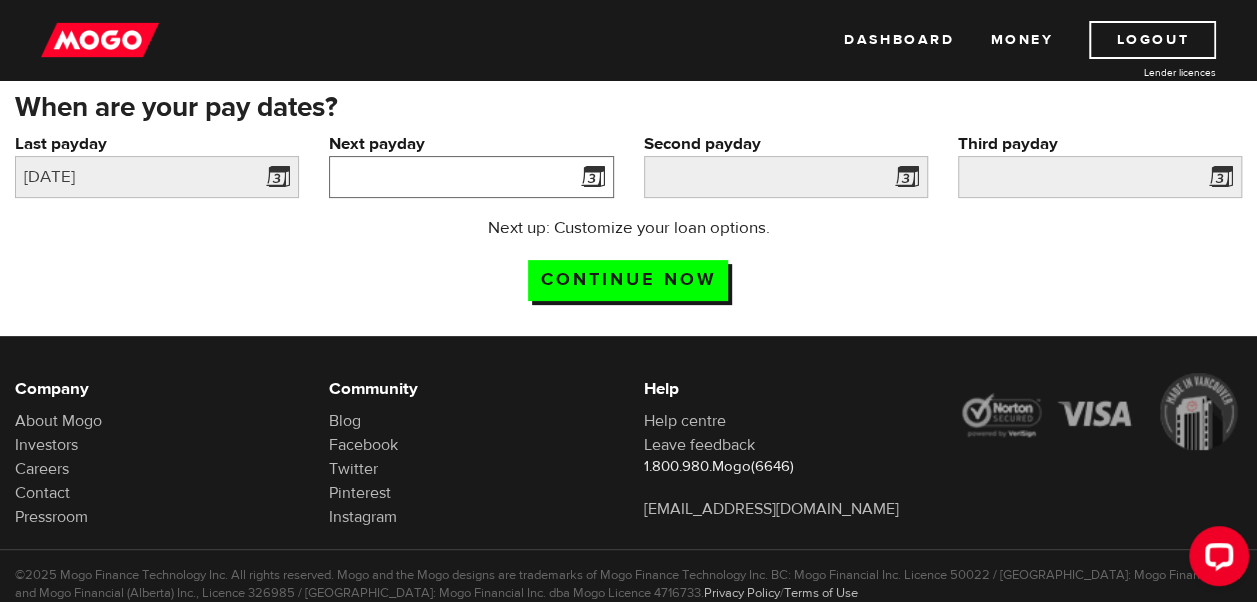click on "Next payday" at bounding box center (471, 177) 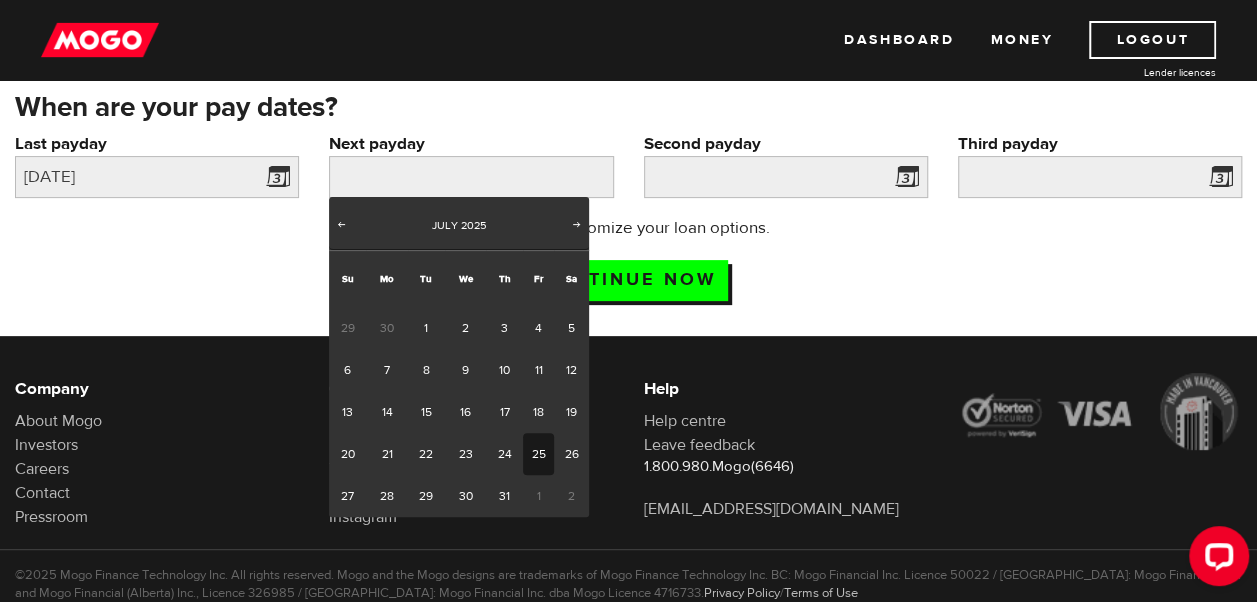 click on "25" at bounding box center (538, 454) 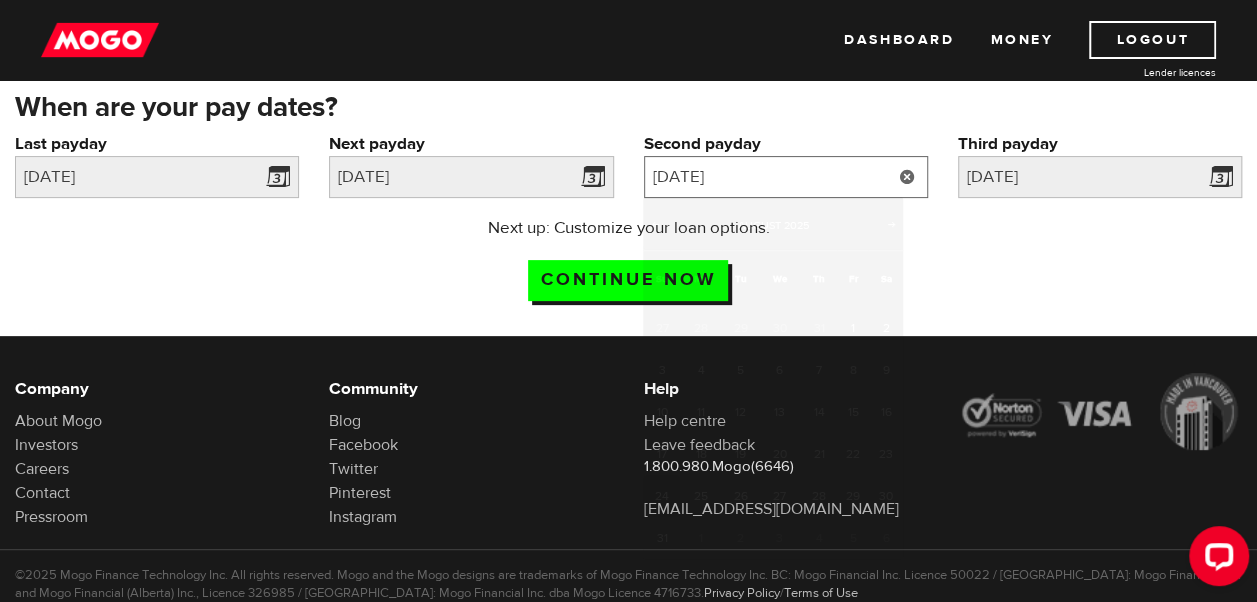 click on "2025/8/24" at bounding box center (786, 177) 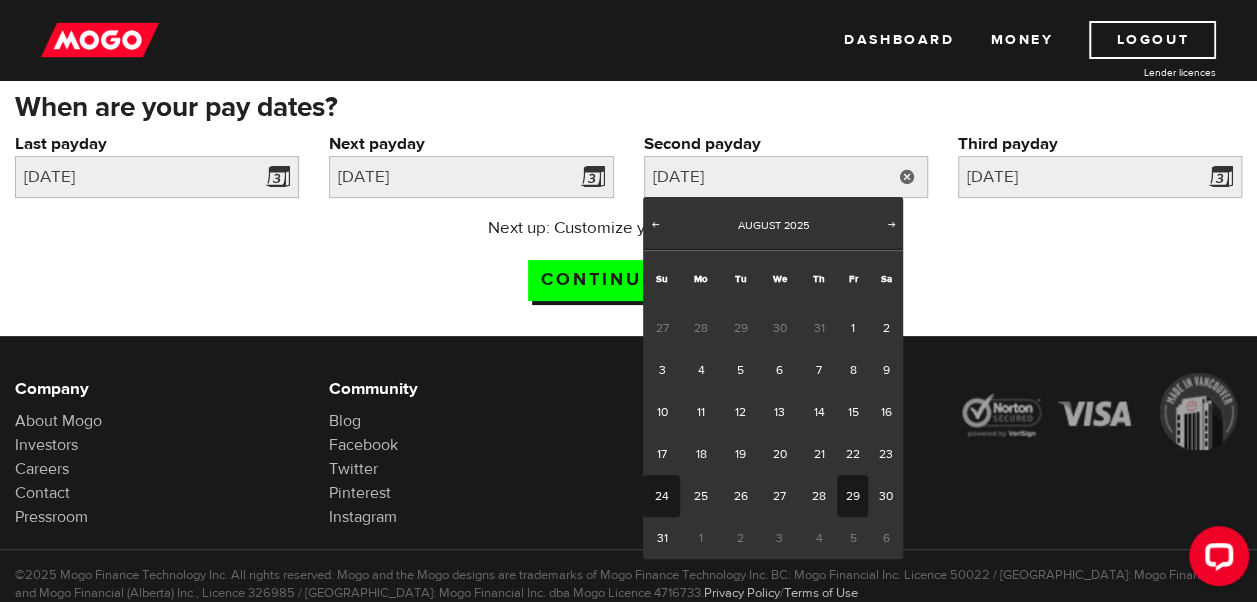 click on "29" at bounding box center [852, 496] 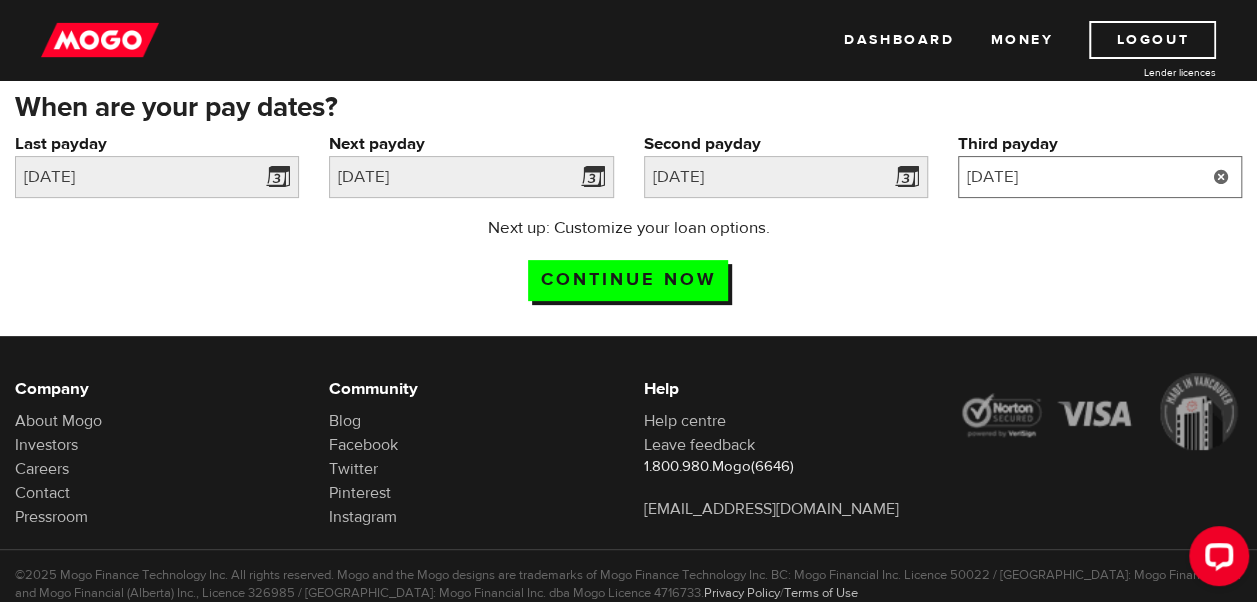 click on "2025/9/23" at bounding box center (1100, 177) 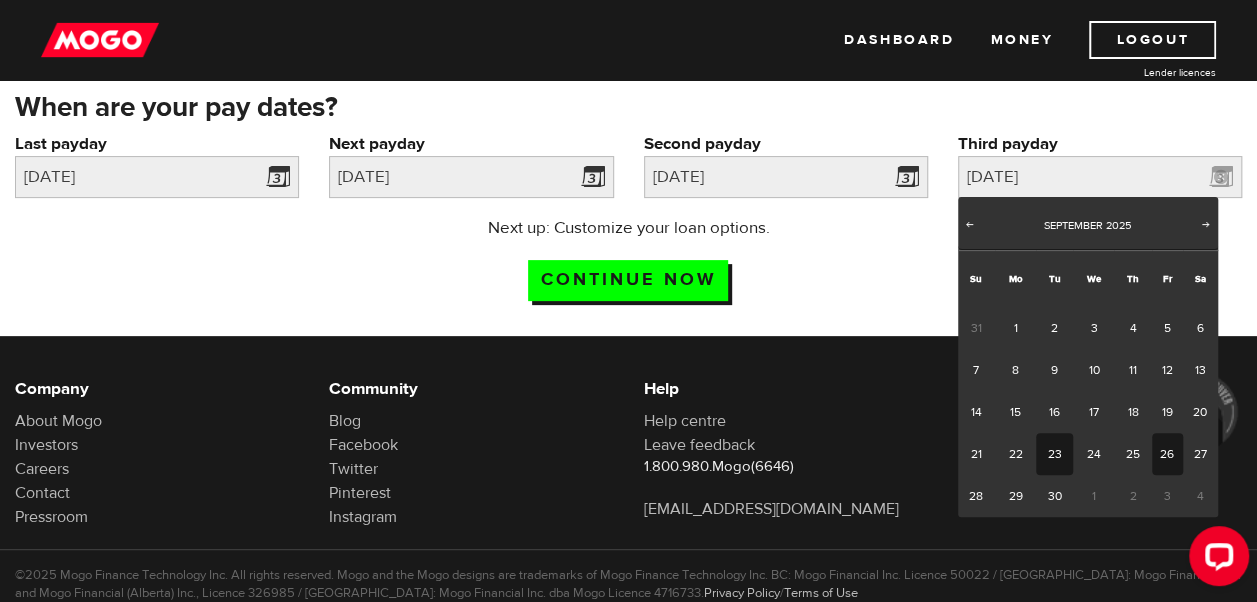 click on "26" at bounding box center (1167, 454) 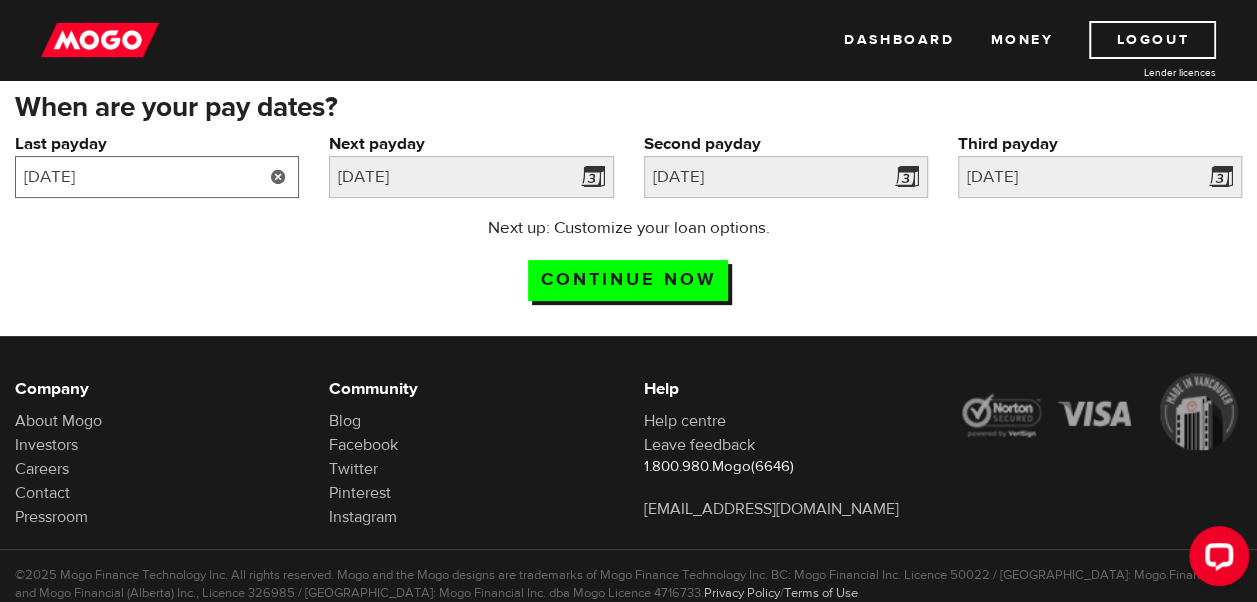 click on "2025/06/27" at bounding box center (157, 177) 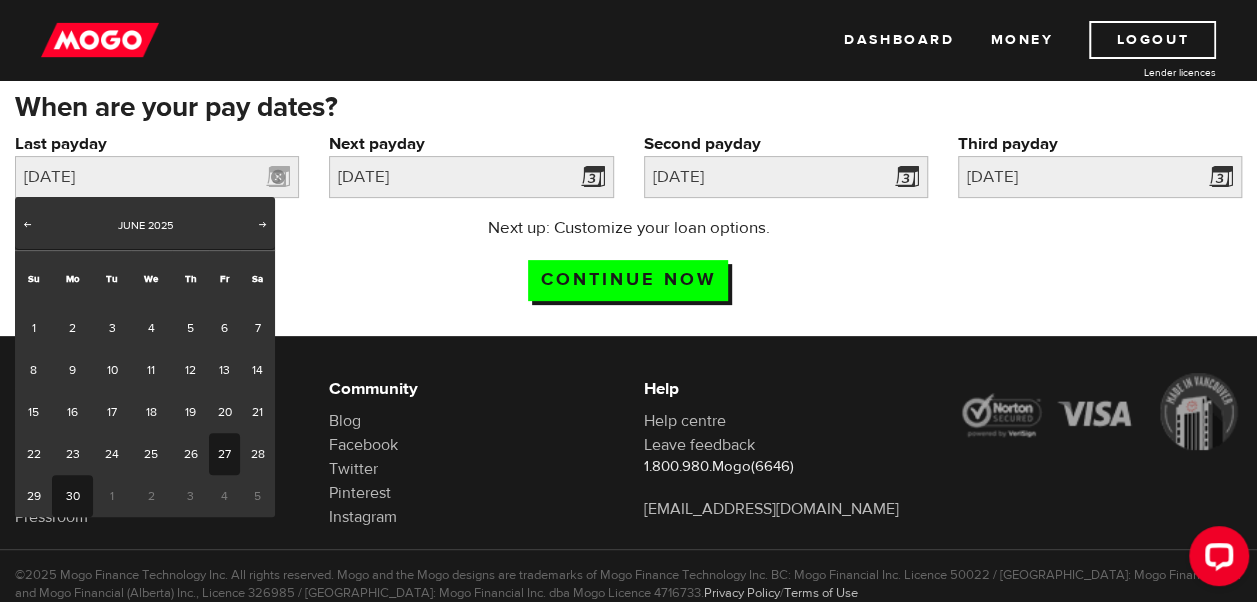 click on "30" at bounding box center [72, 496] 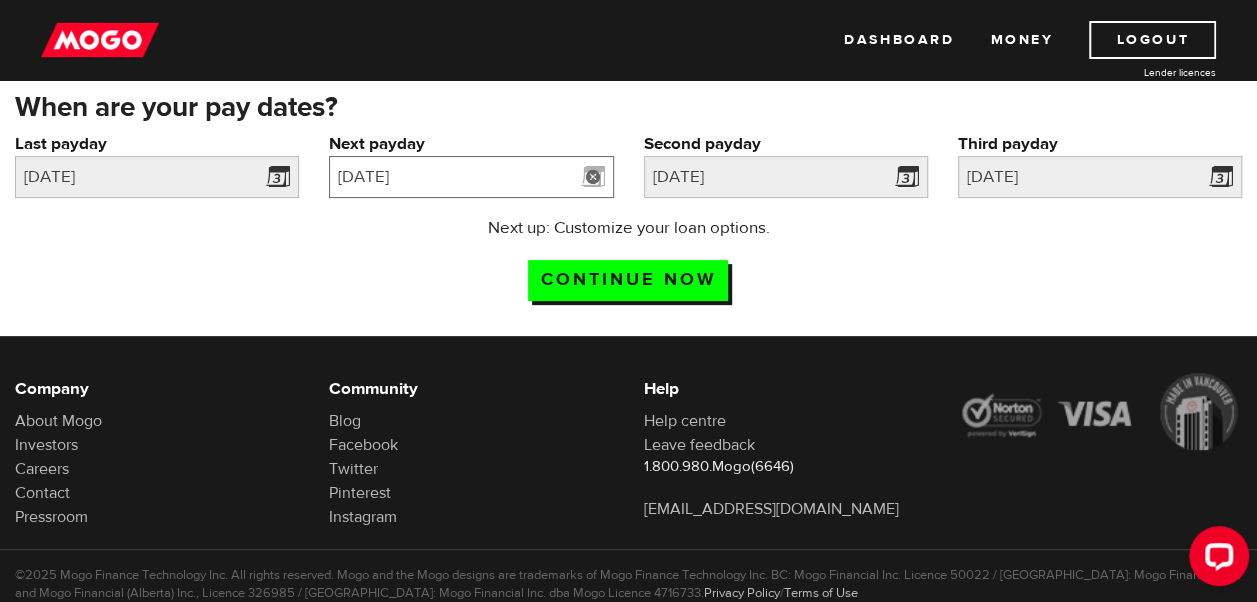 click on "2025/07/25" at bounding box center [471, 177] 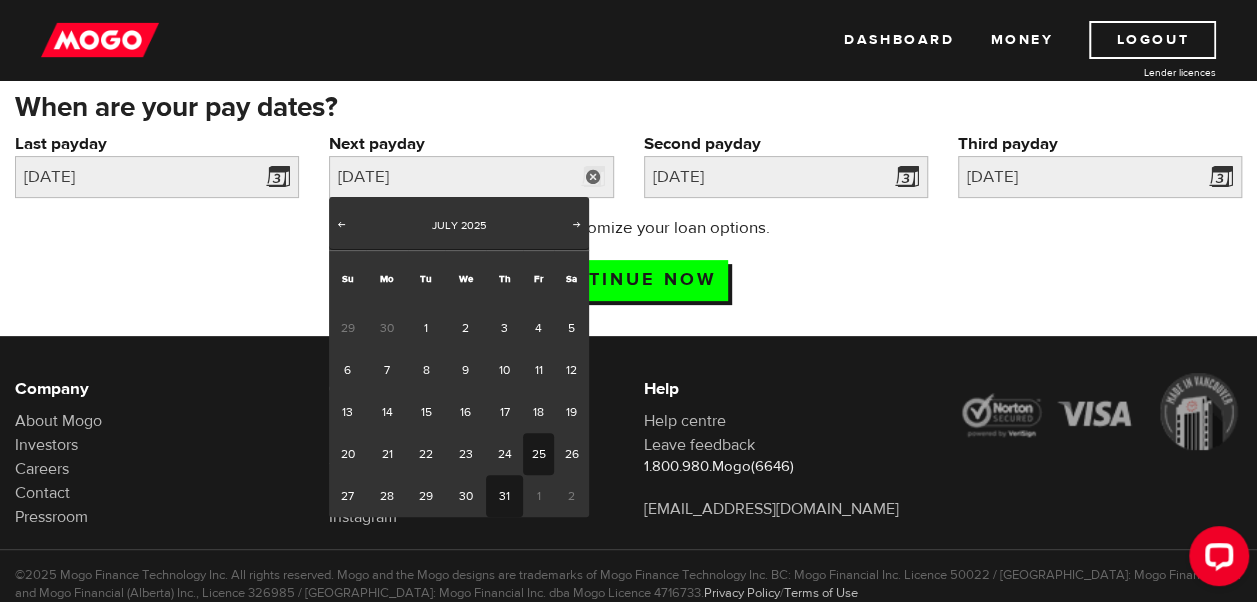 click on "31" at bounding box center (504, 496) 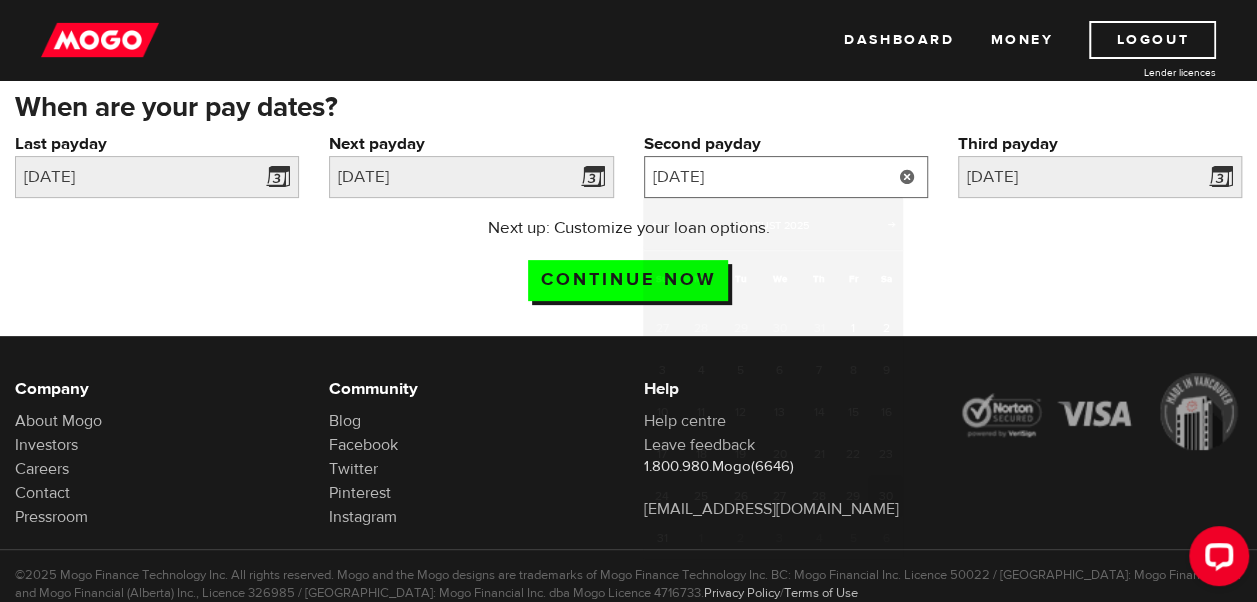 click on "2025/8/30" at bounding box center [786, 177] 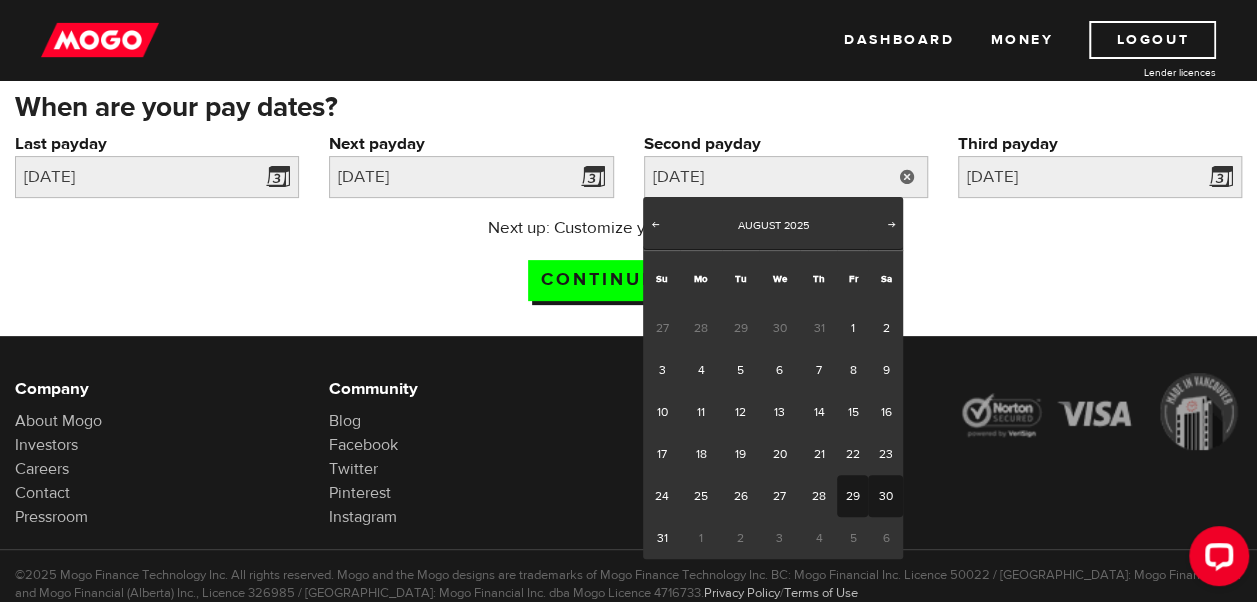 click on "29" at bounding box center [852, 496] 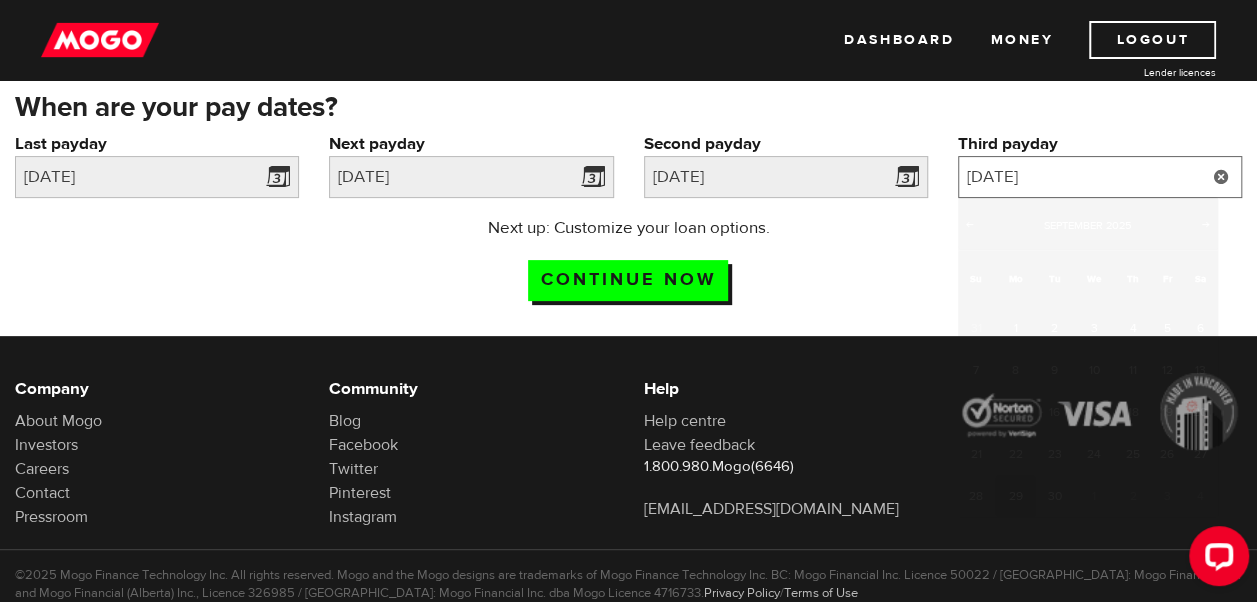 click on "2025/9/29" at bounding box center (1100, 177) 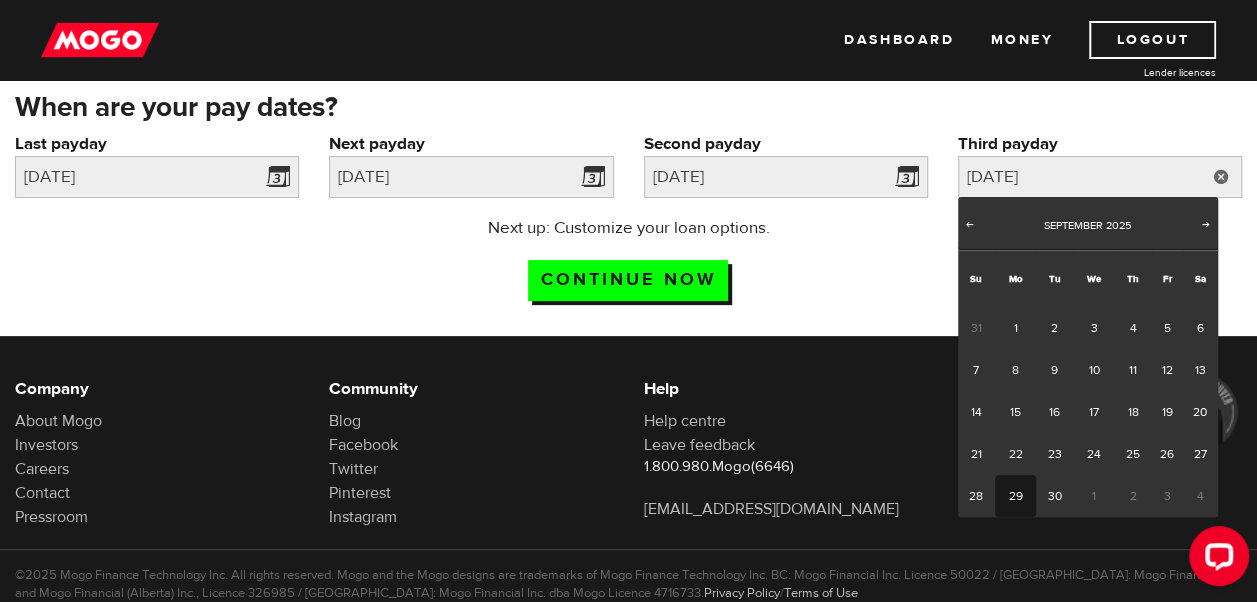 click on "29" at bounding box center [1015, 496] 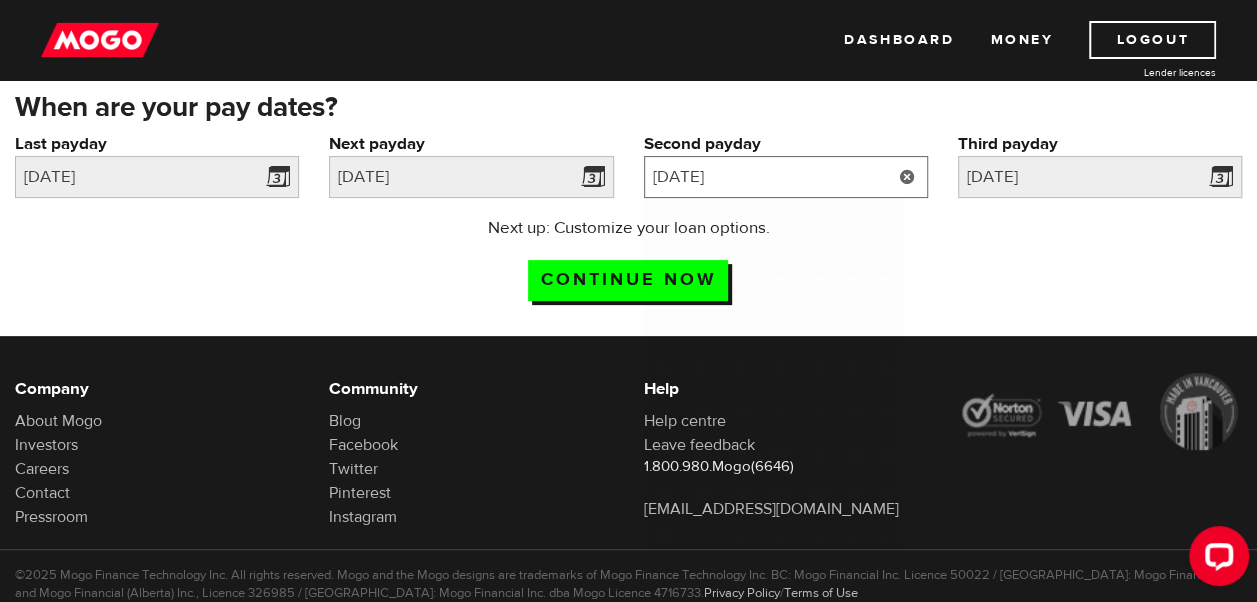 click on "2025/08/29" at bounding box center [786, 177] 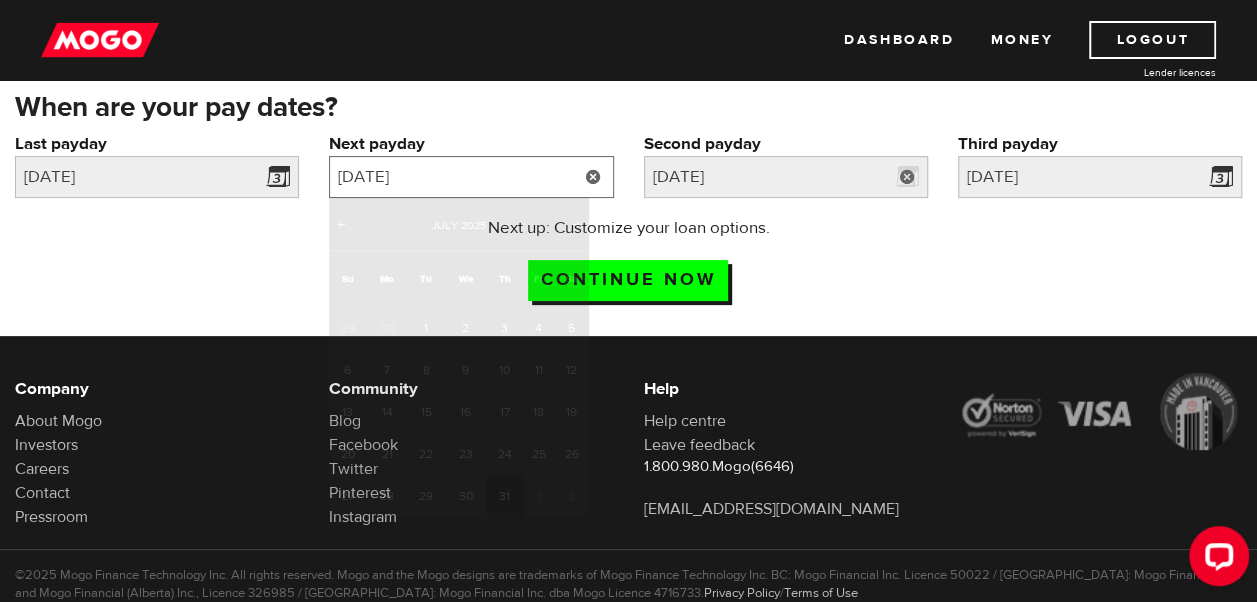click on "2025/07/31" at bounding box center [471, 177] 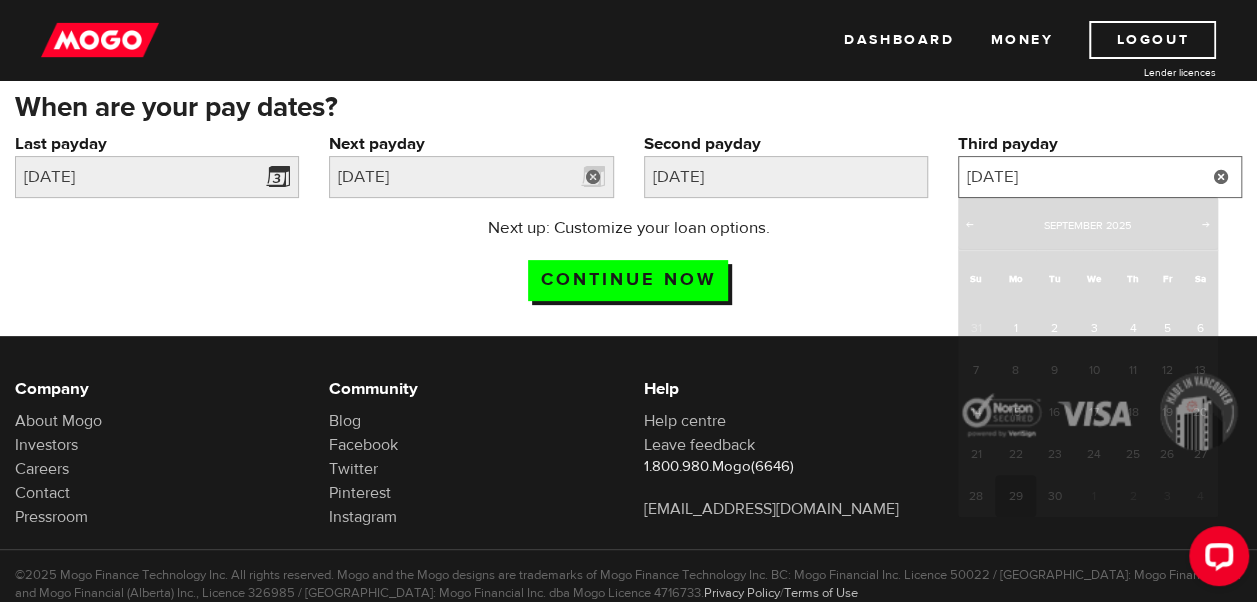 click on "2025/09/29" at bounding box center (1100, 177) 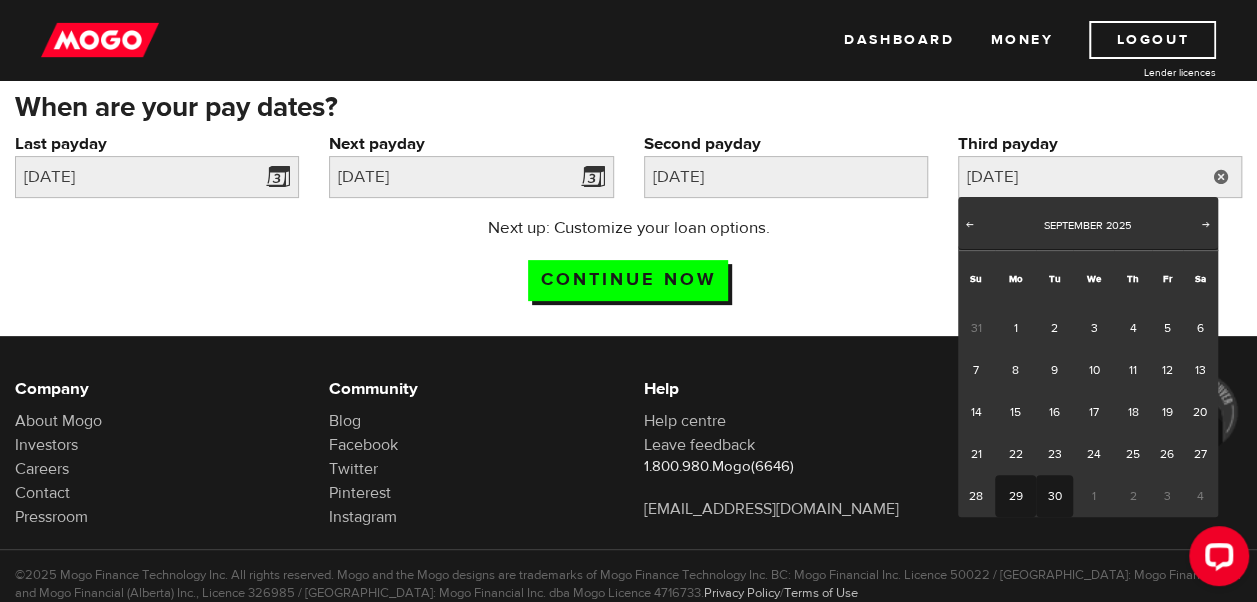 click on "30" at bounding box center (1054, 496) 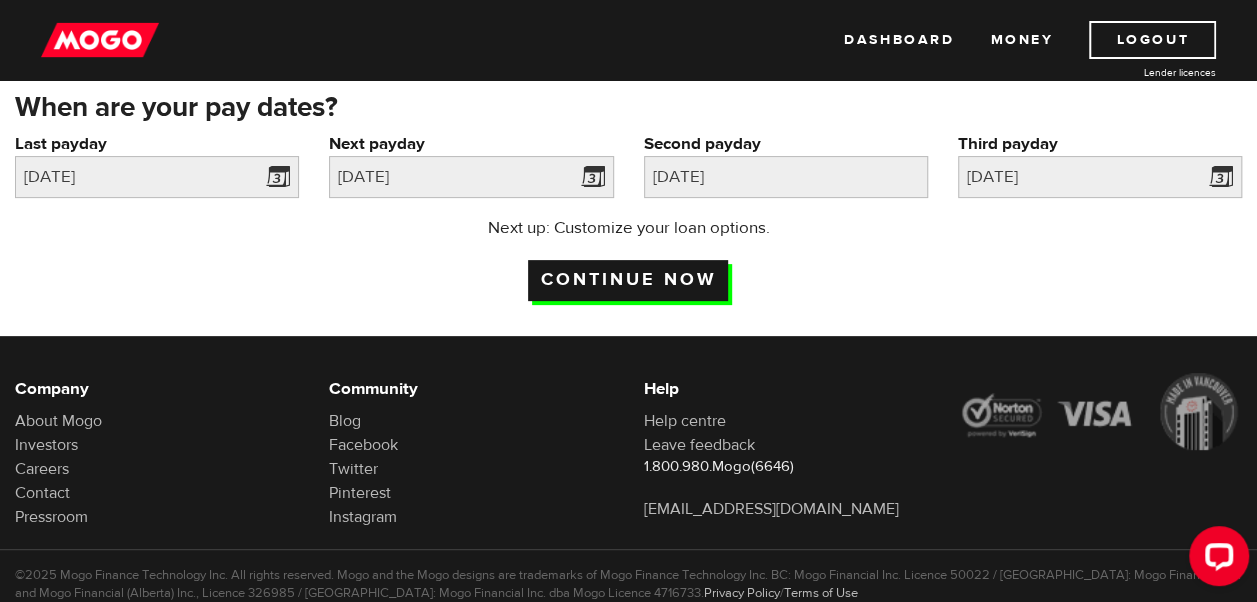 click on "Continue now" at bounding box center (628, 280) 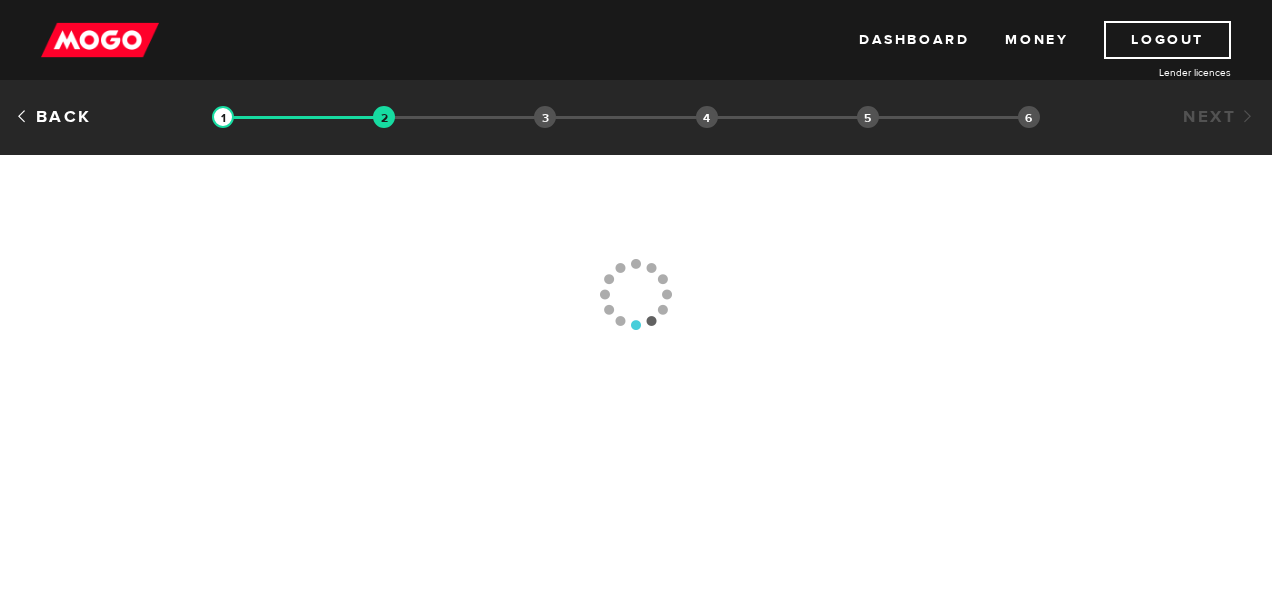 scroll, scrollTop: 0, scrollLeft: 0, axis: both 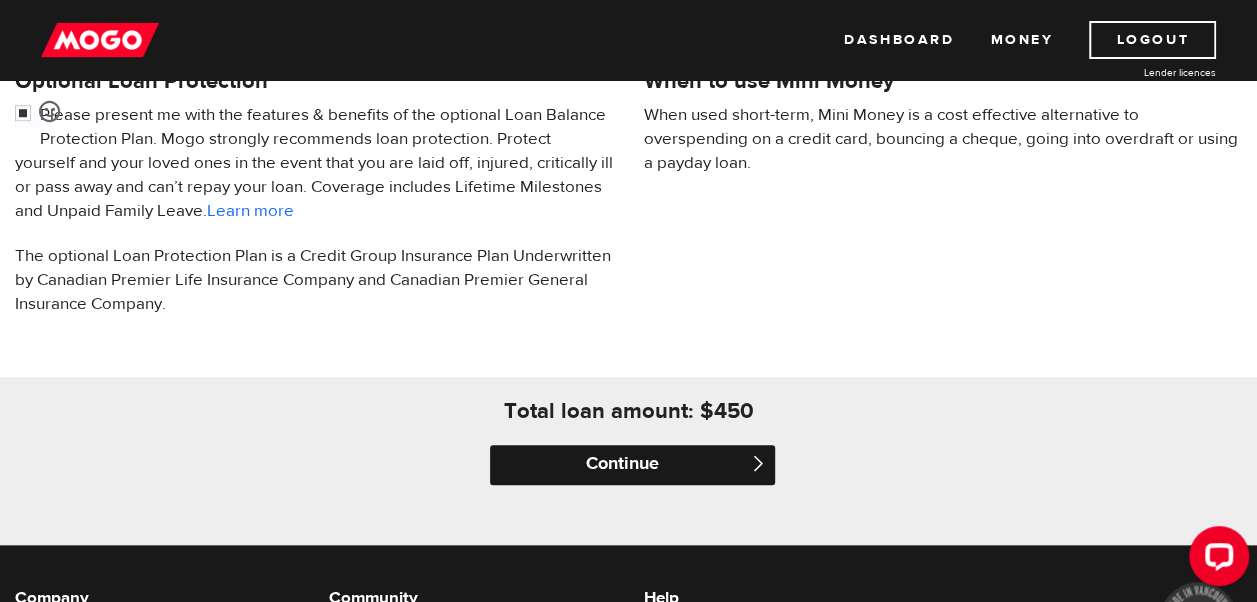 click on "Continue" at bounding box center [632, 465] 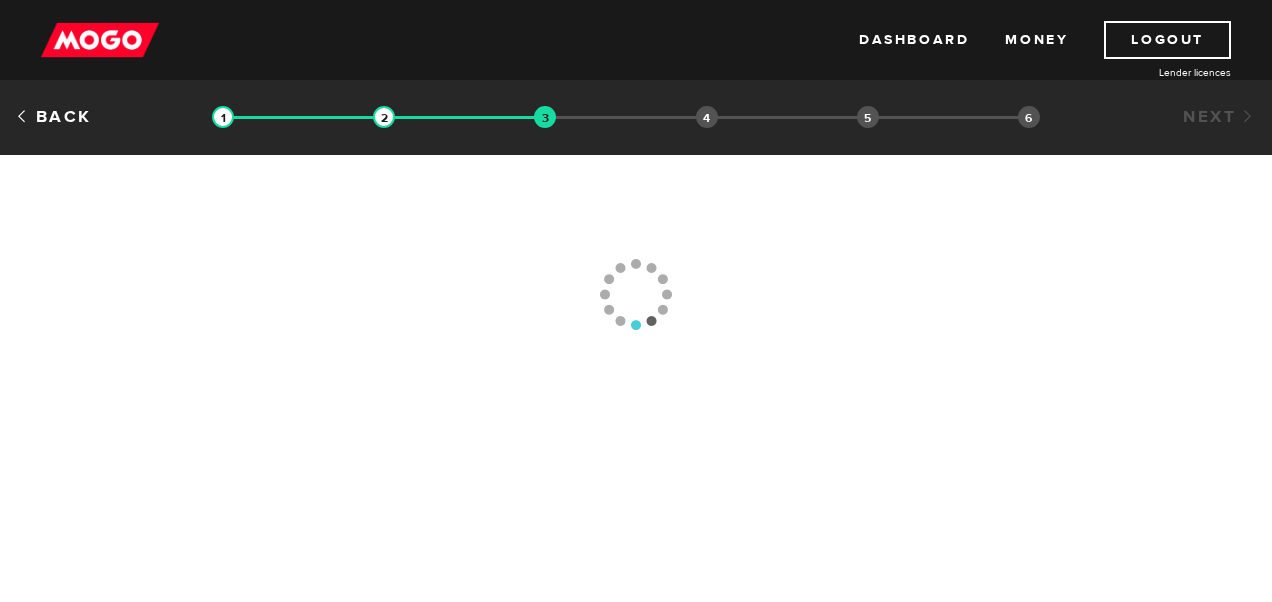 scroll, scrollTop: 0, scrollLeft: 0, axis: both 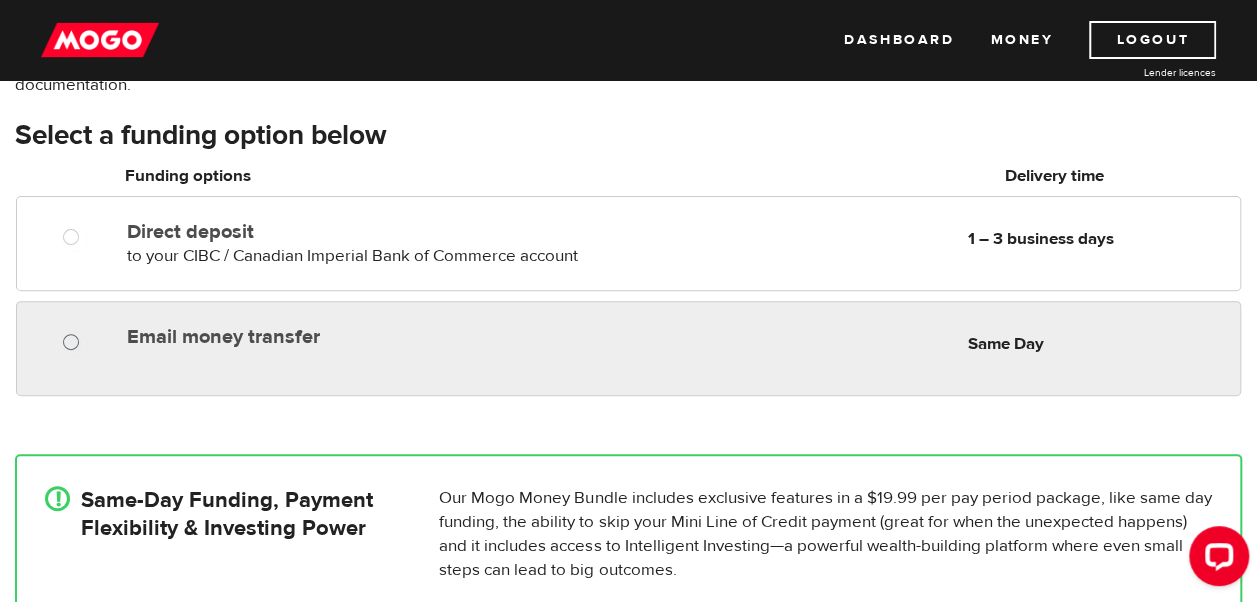 radio on "true" 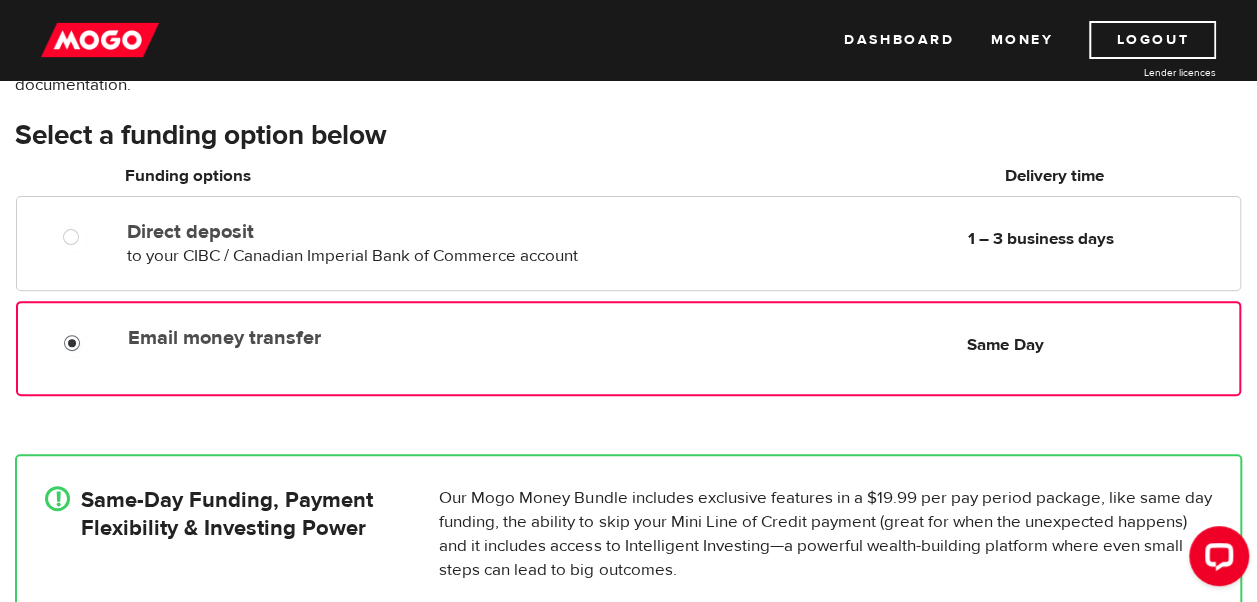 click on "Email money transfer" at bounding box center [76, 345] 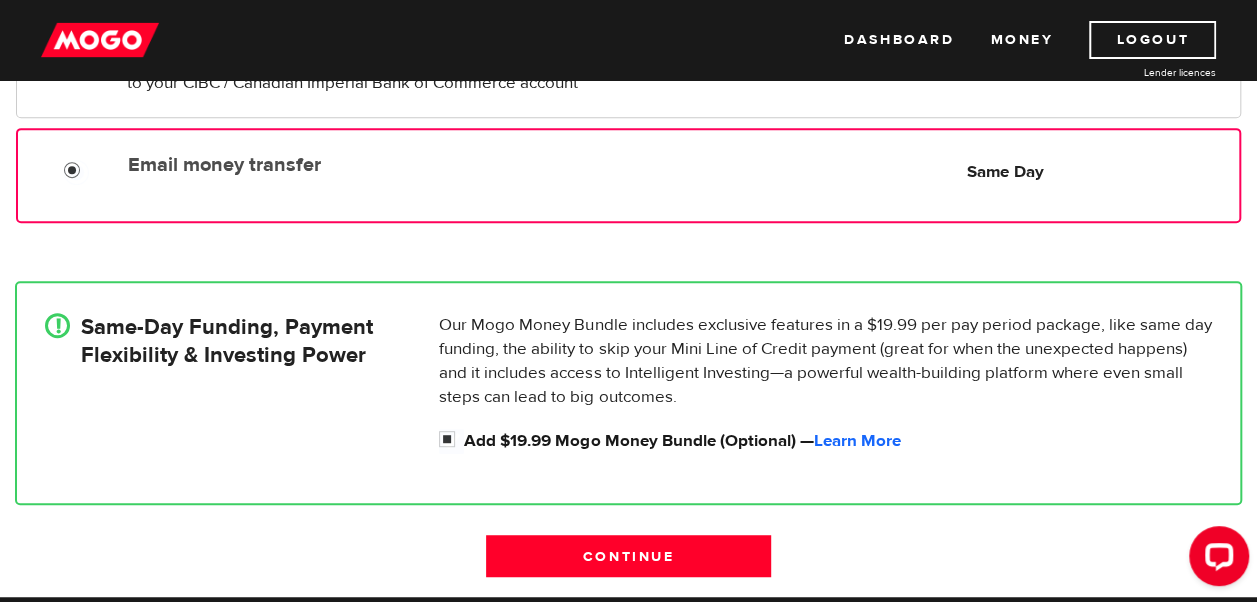 scroll, scrollTop: 400, scrollLeft: 0, axis: vertical 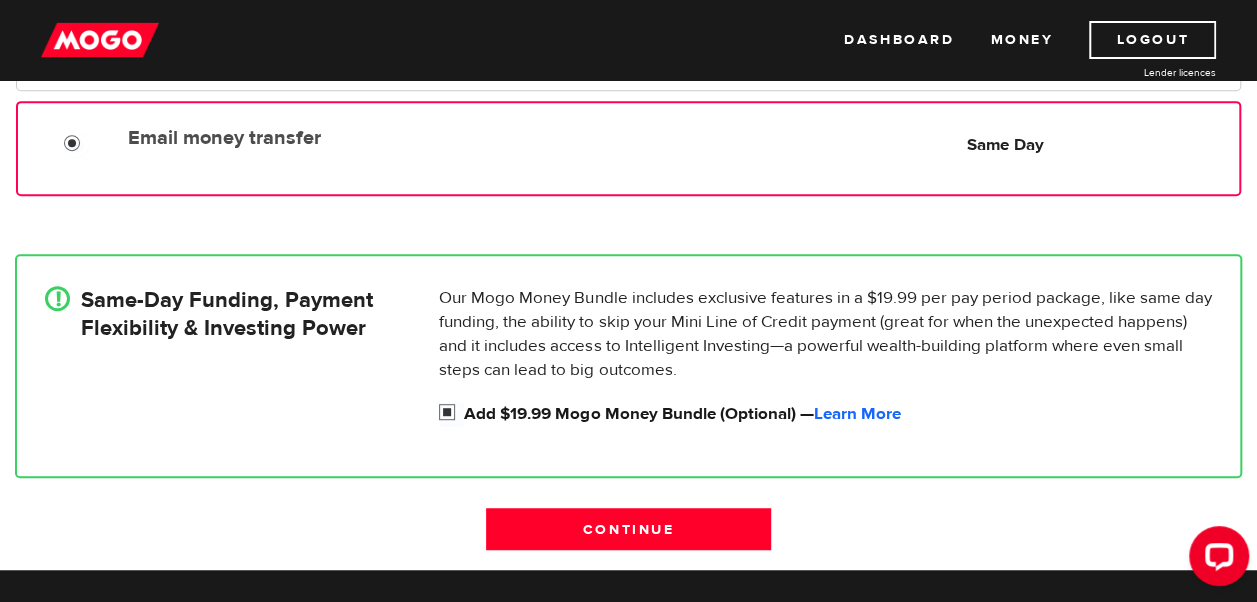 click on "Add $19.99 Mogo Money Bundle (Optional) —  Learn More" at bounding box center (451, 414) 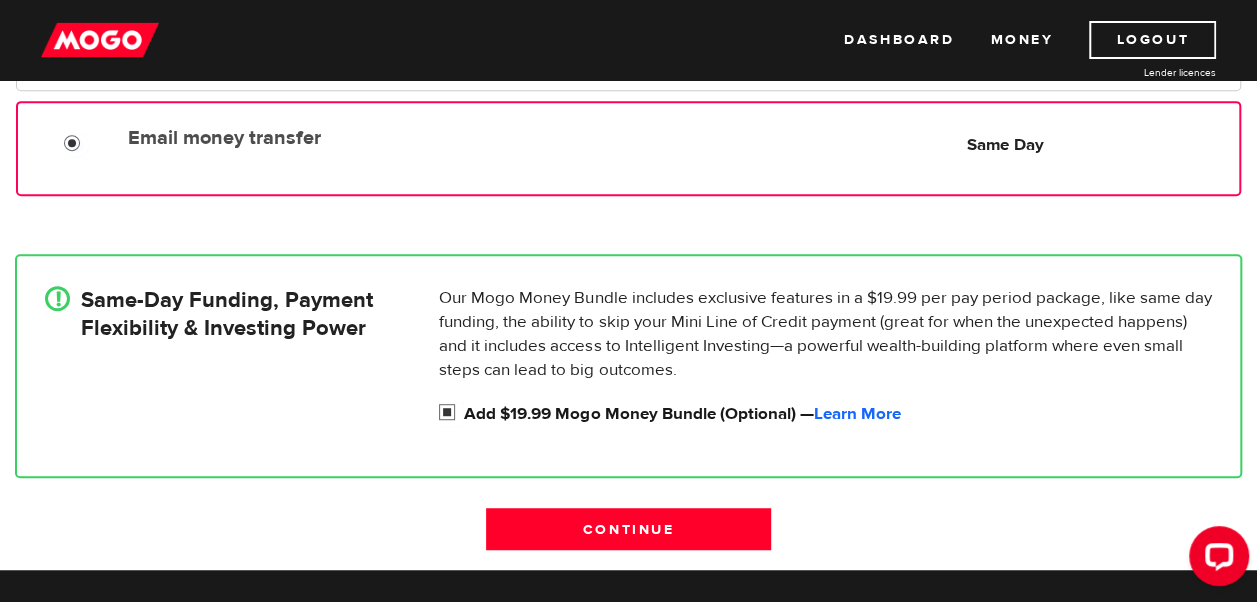 radio on "false" 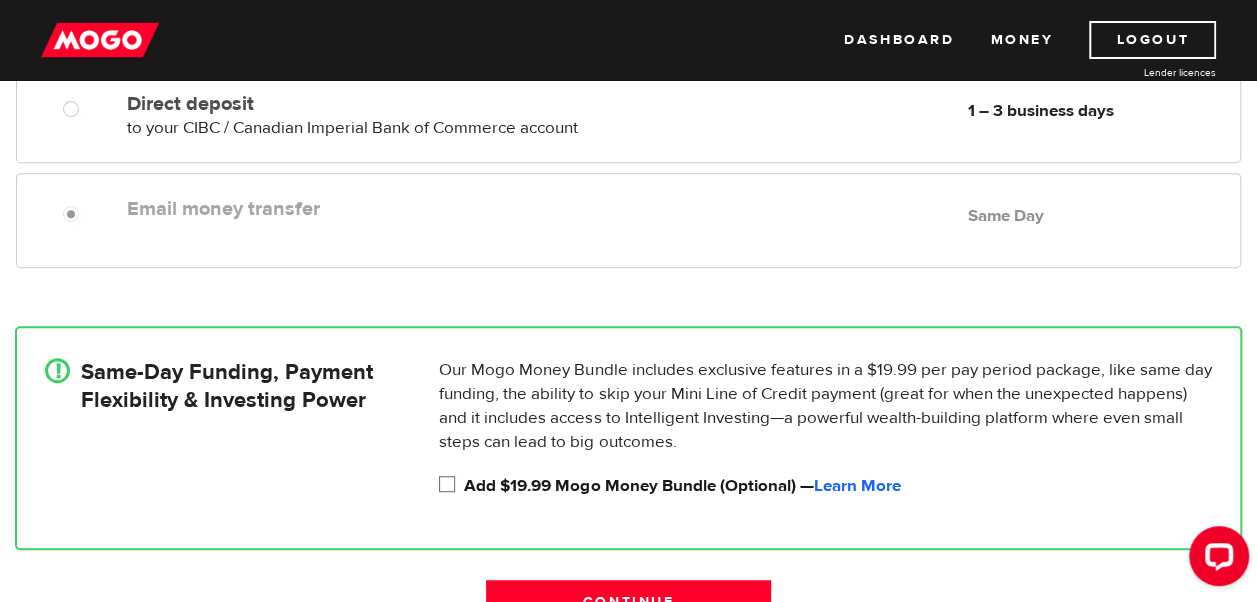scroll, scrollTop: 300, scrollLeft: 0, axis: vertical 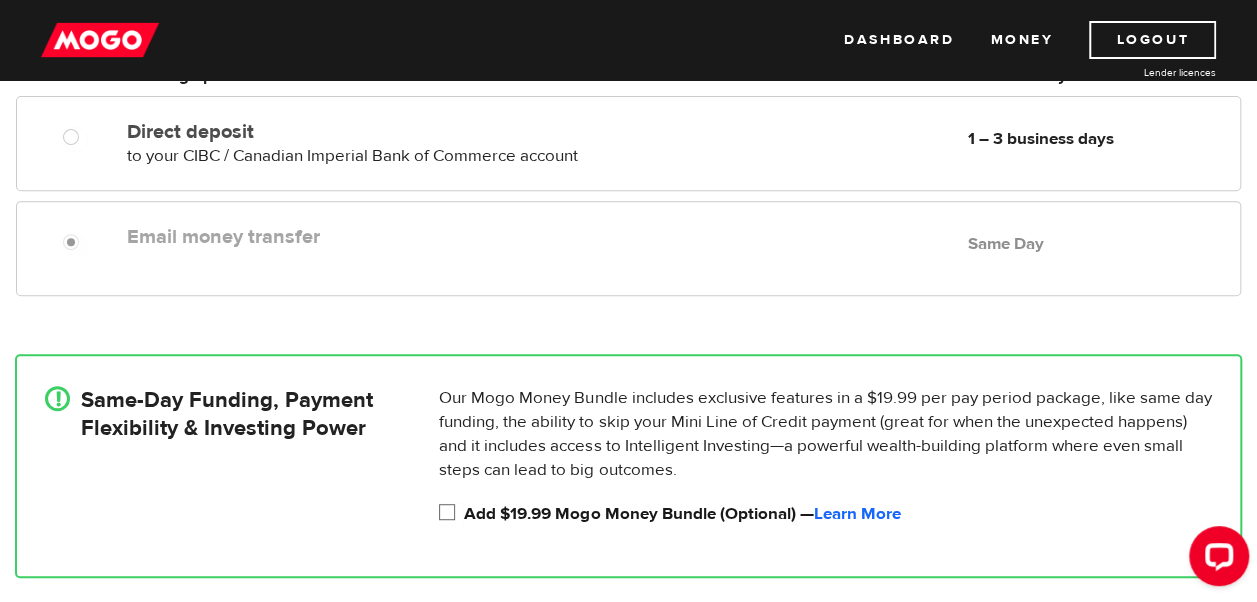 click on "Email money transfer Delivery in  Same Day Same Day" at bounding box center (628, 237) 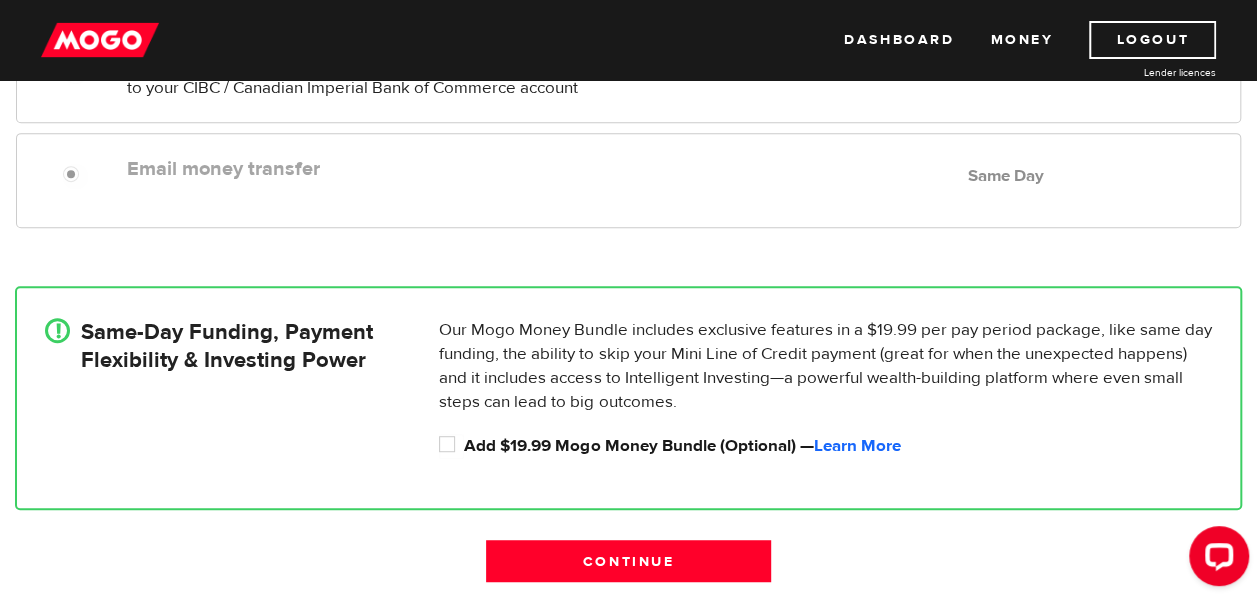 scroll, scrollTop: 400, scrollLeft: 0, axis: vertical 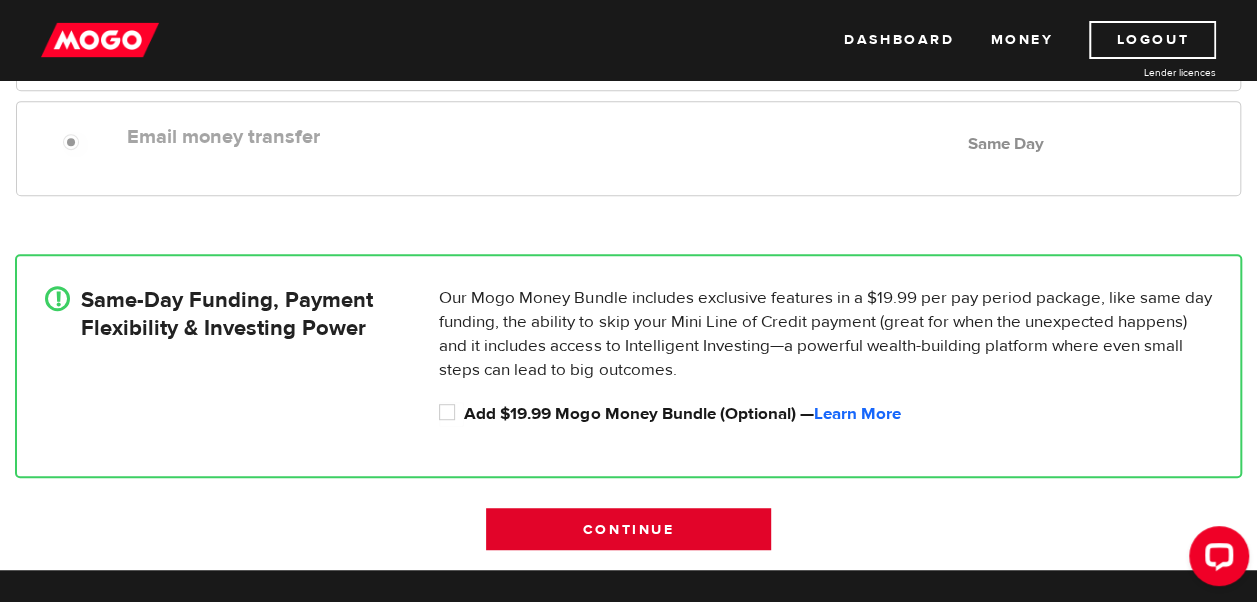 click on "Continue" at bounding box center (628, 529) 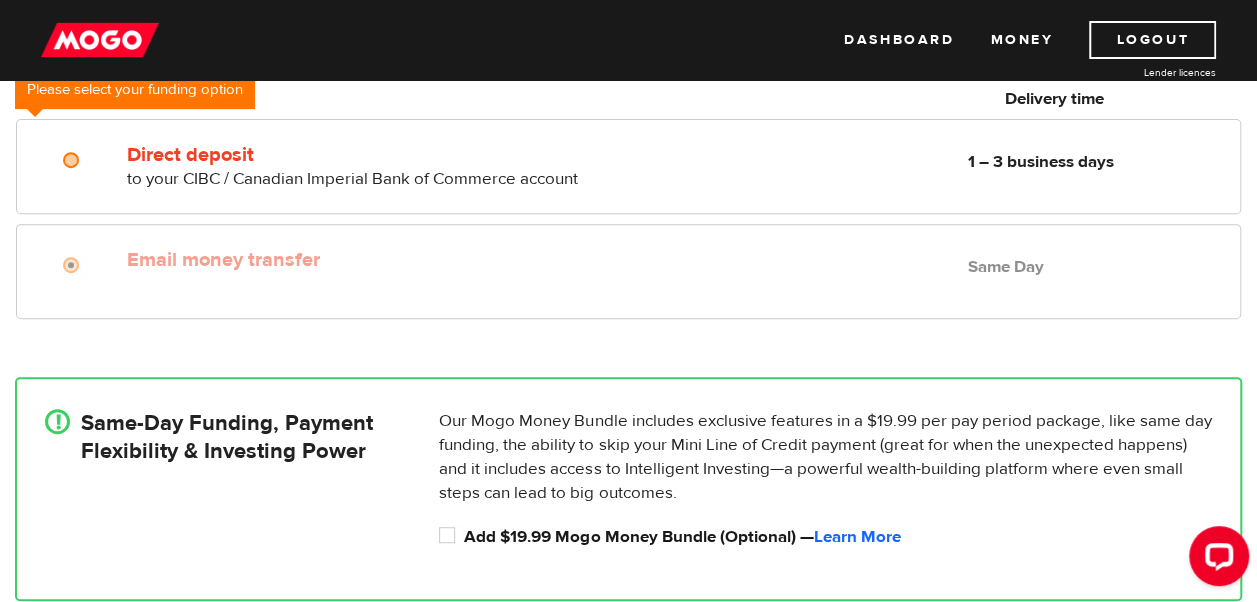scroll, scrollTop: 368, scrollLeft: 0, axis: vertical 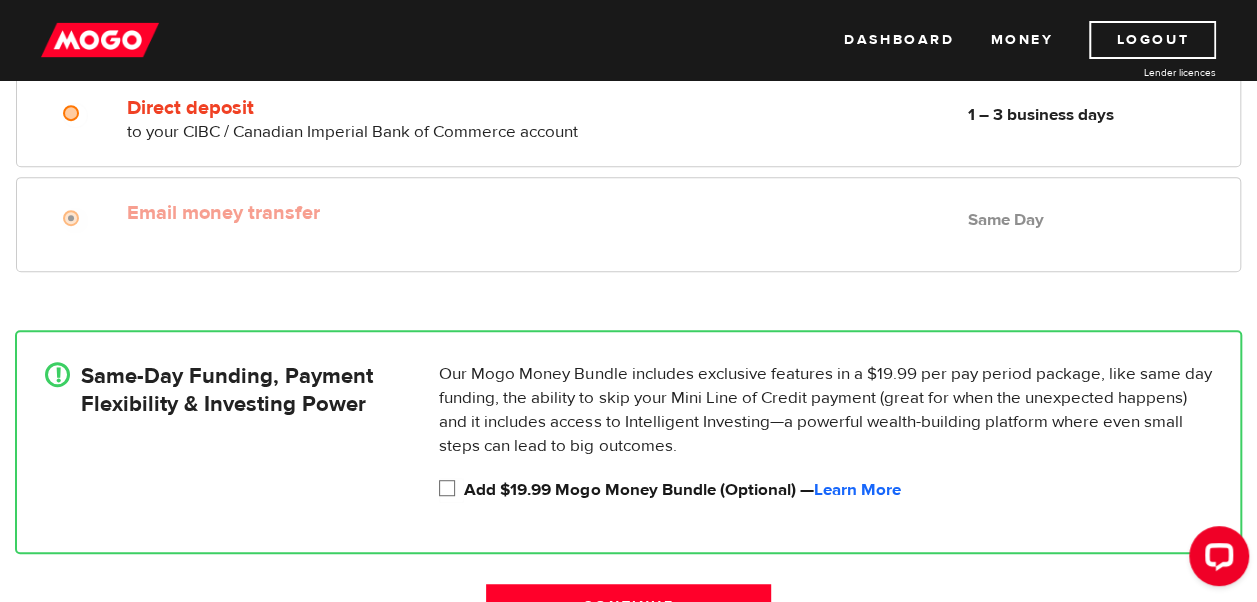 click on "Add $19.99 Mogo Money Bundle (Optional) —  Learn More" at bounding box center (451, 490) 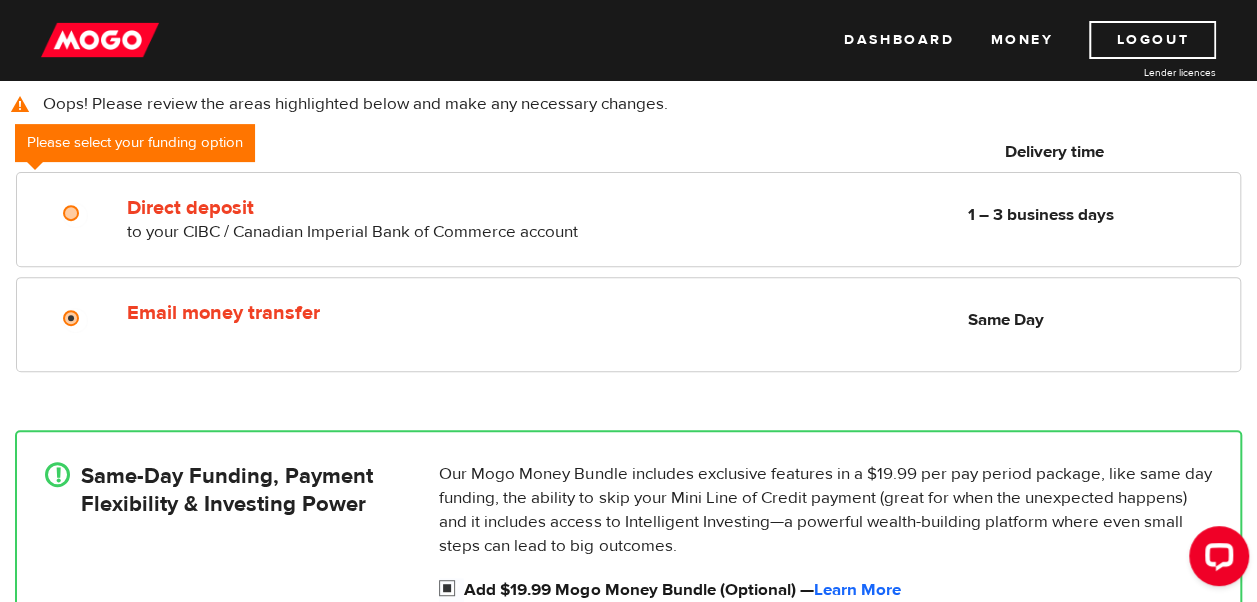 scroll, scrollTop: 0, scrollLeft: 0, axis: both 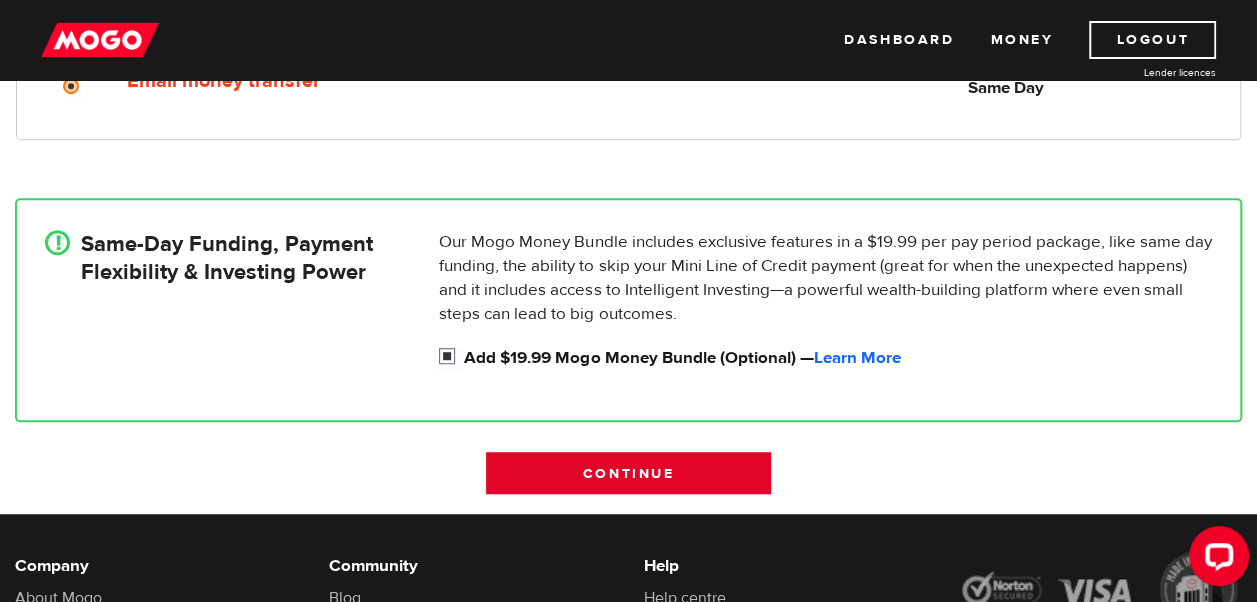 click on "Continue" at bounding box center [628, 473] 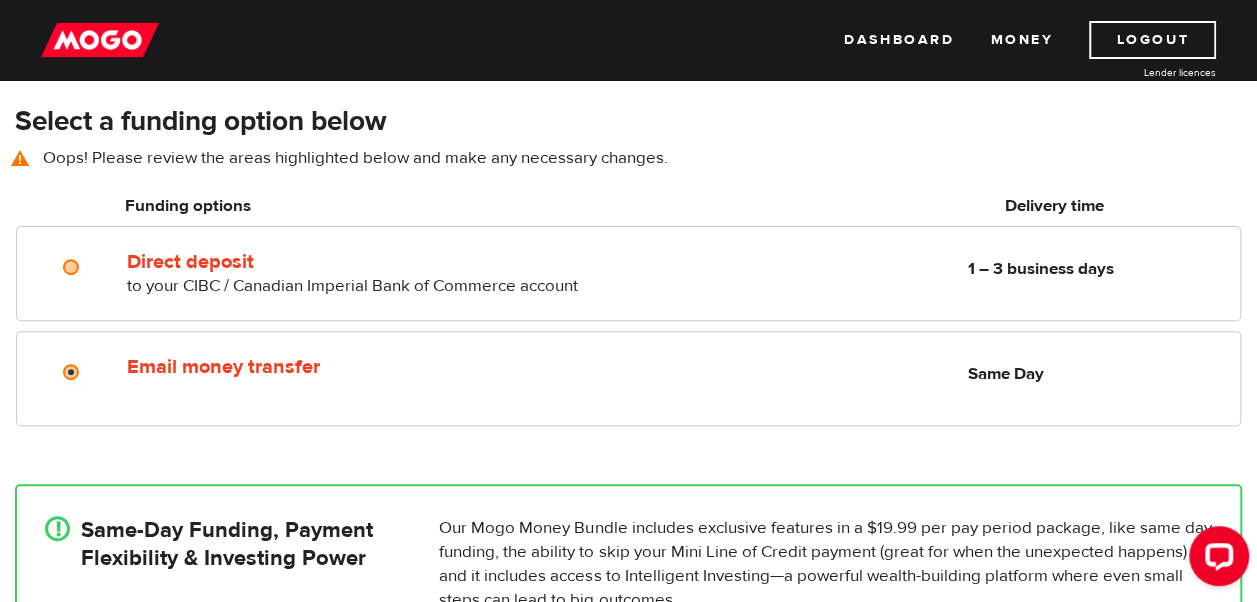 scroll, scrollTop: 168, scrollLeft: 0, axis: vertical 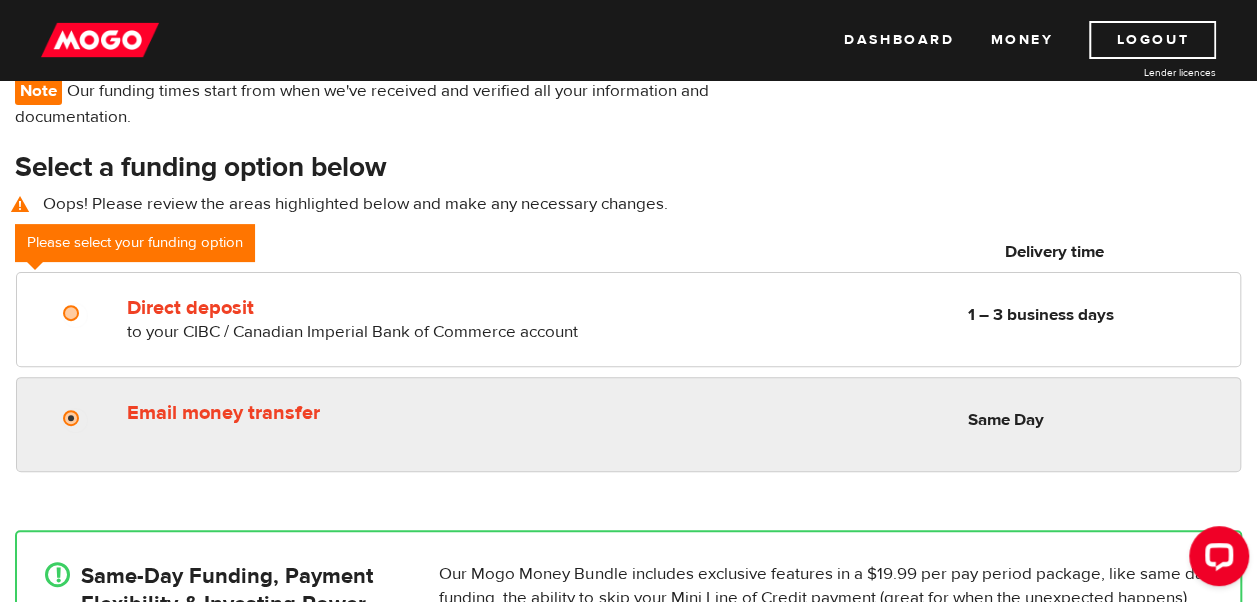 radio on "true" 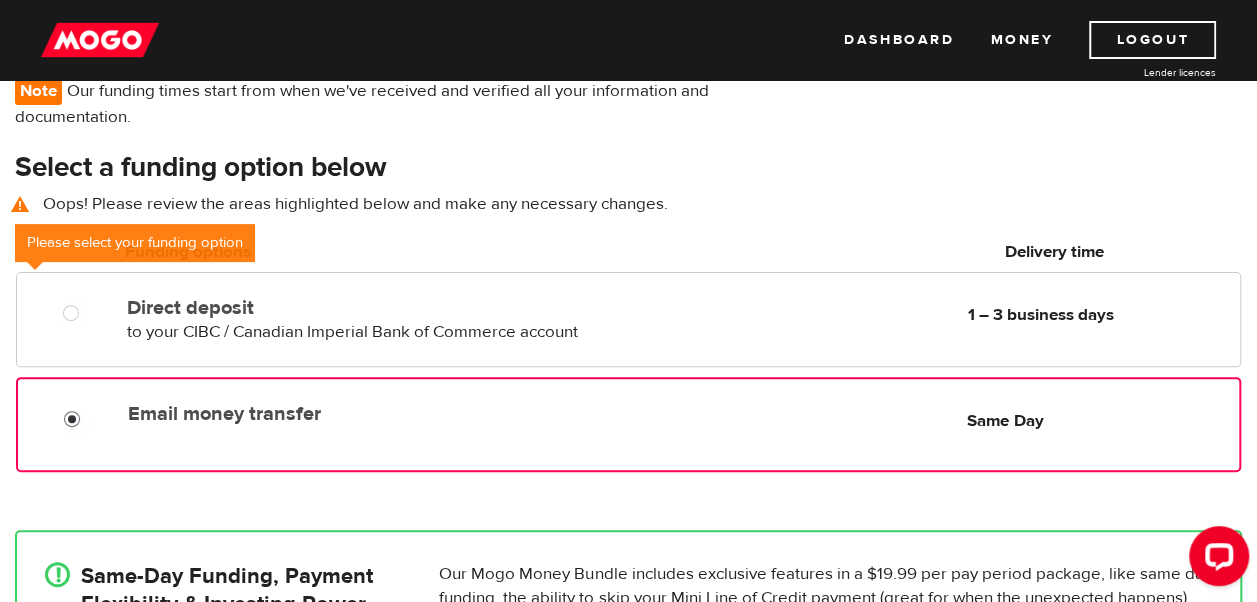 click on "Email money transfer" at bounding box center (76, 421) 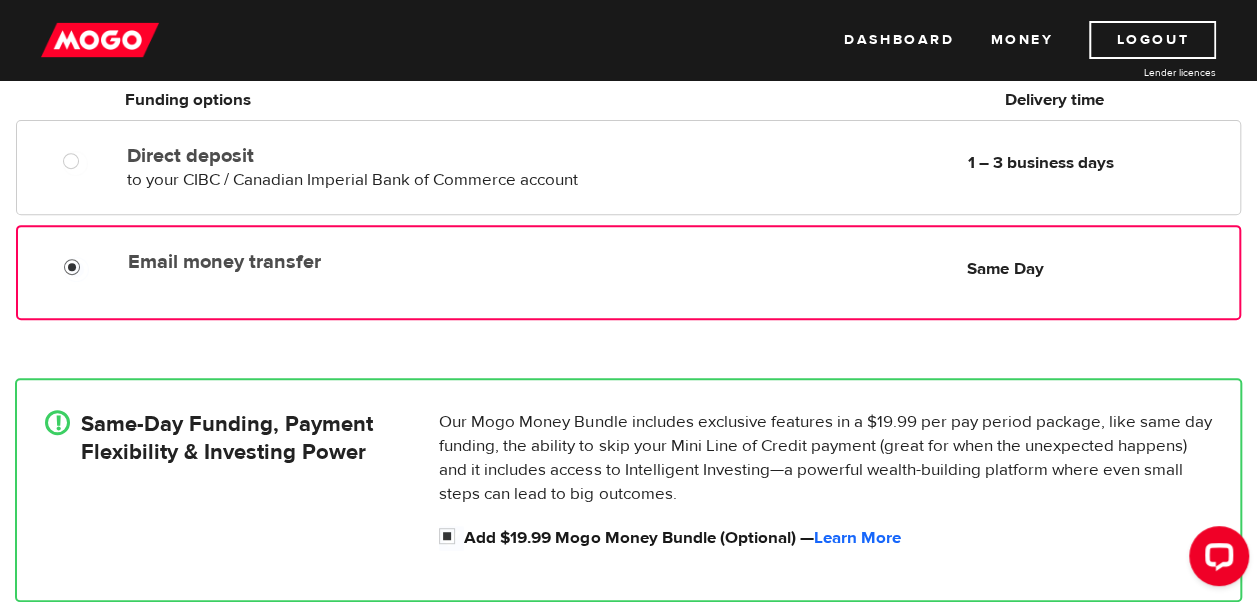 scroll, scrollTop: 368, scrollLeft: 0, axis: vertical 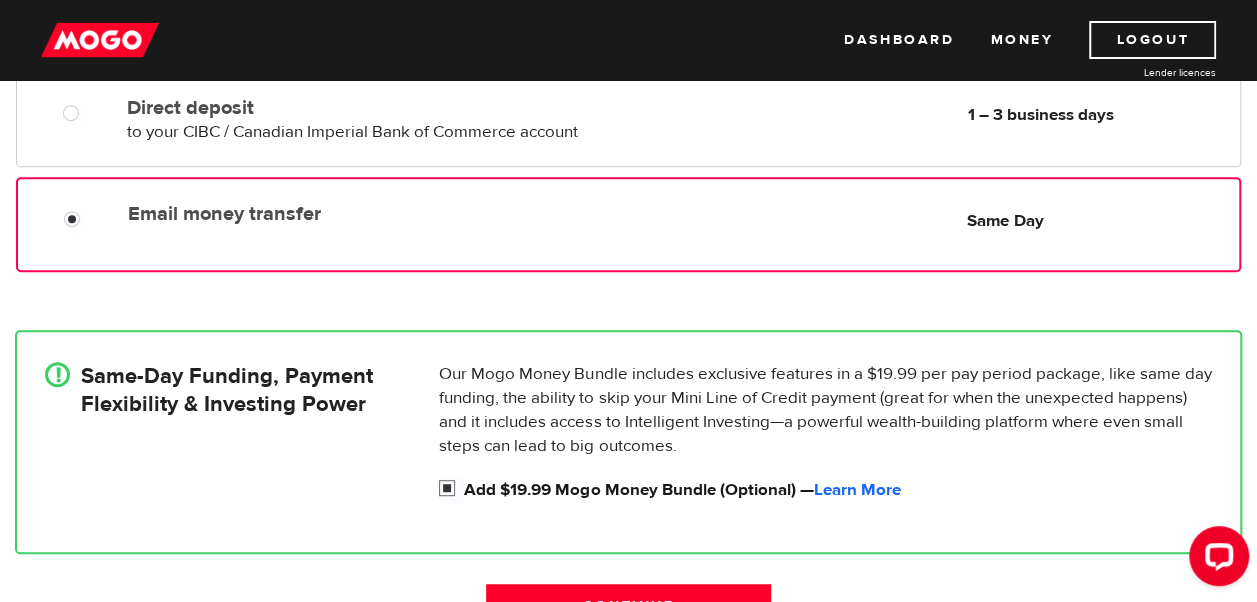 click on "Add $19.99 Mogo Money Bundle (Optional) —  Learn More" at bounding box center (451, 490) 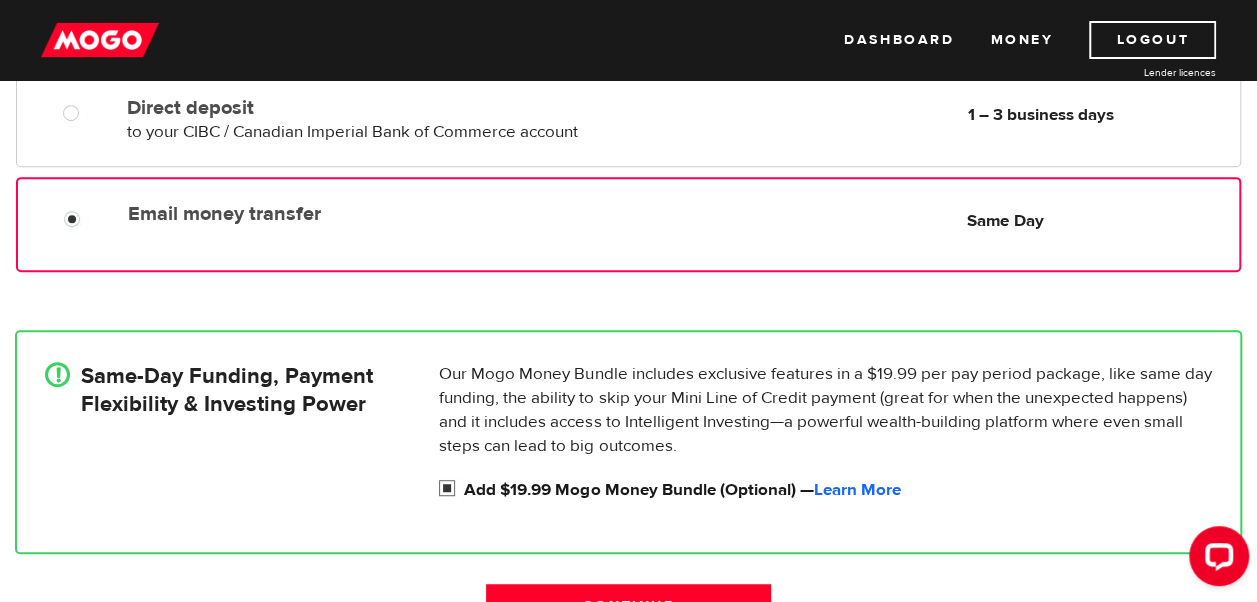 radio on "false" 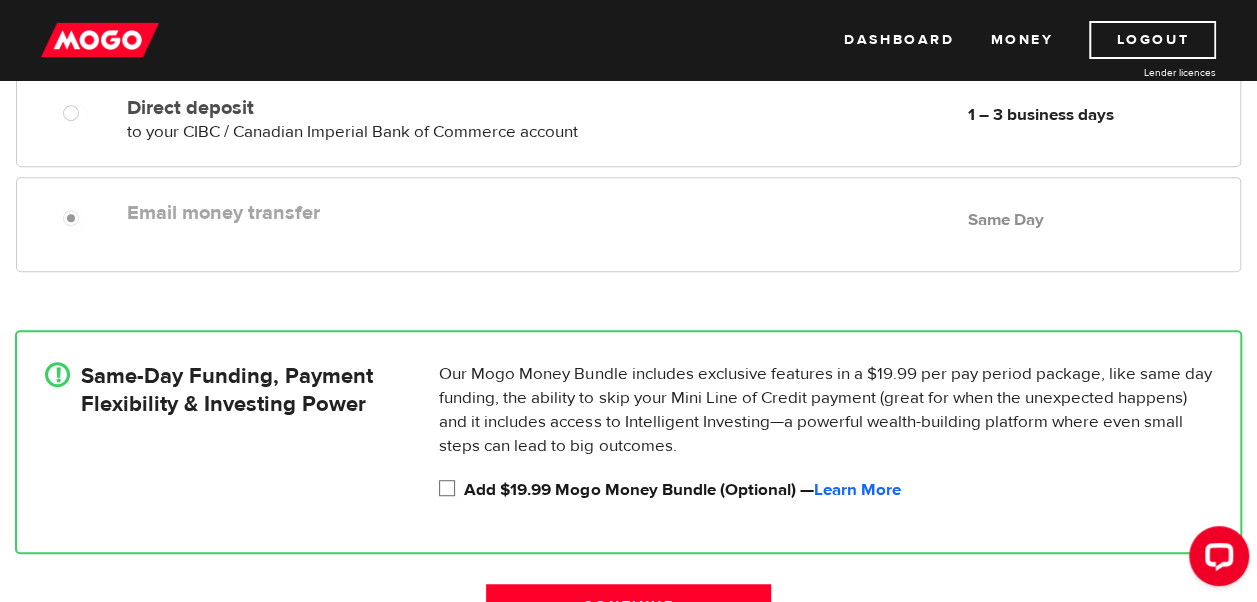 click on "Add $19.99 Mogo Money Bundle (Optional) —  Learn More" at bounding box center (451, 490) 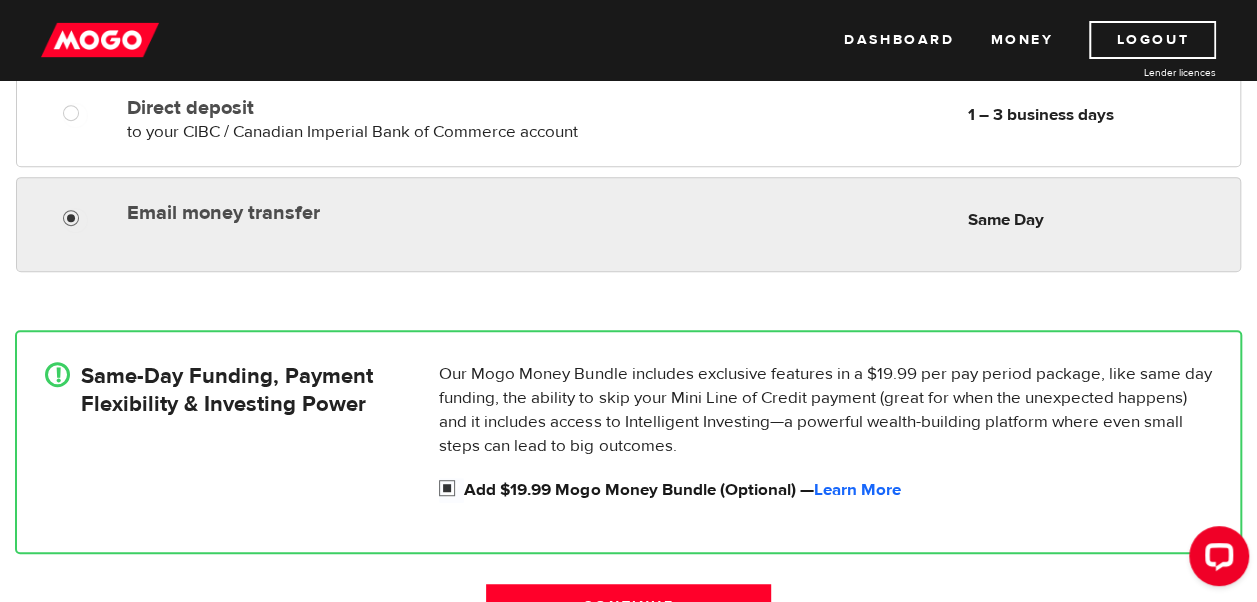 radio on "true" 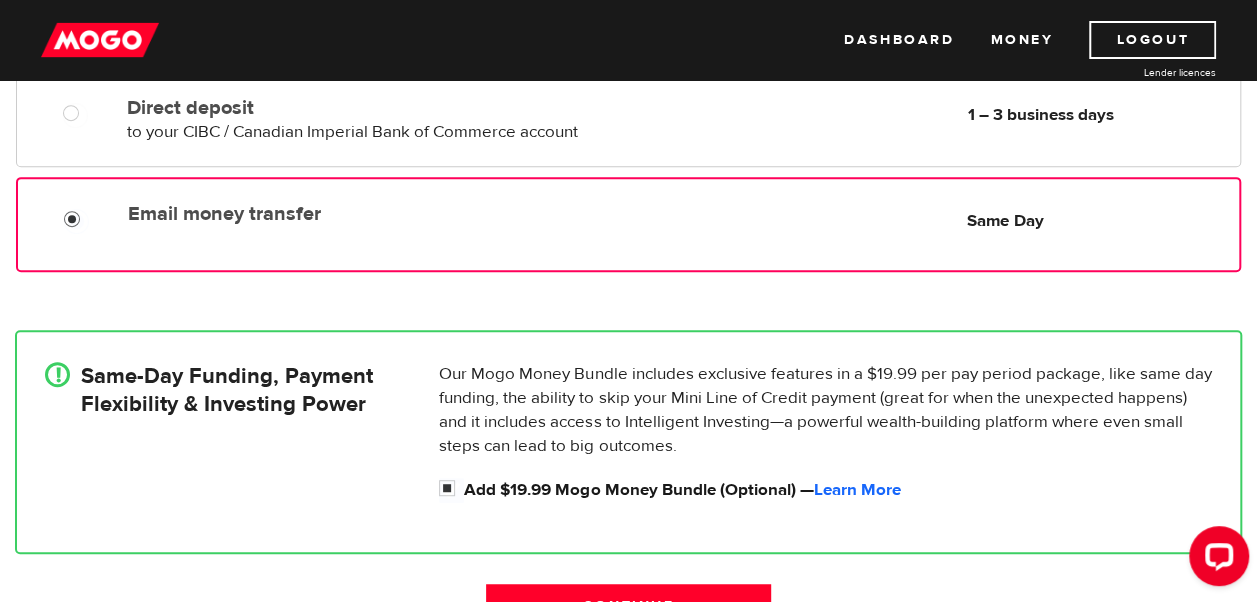 click on "Email money transfer" at bounding box center (76, 221) 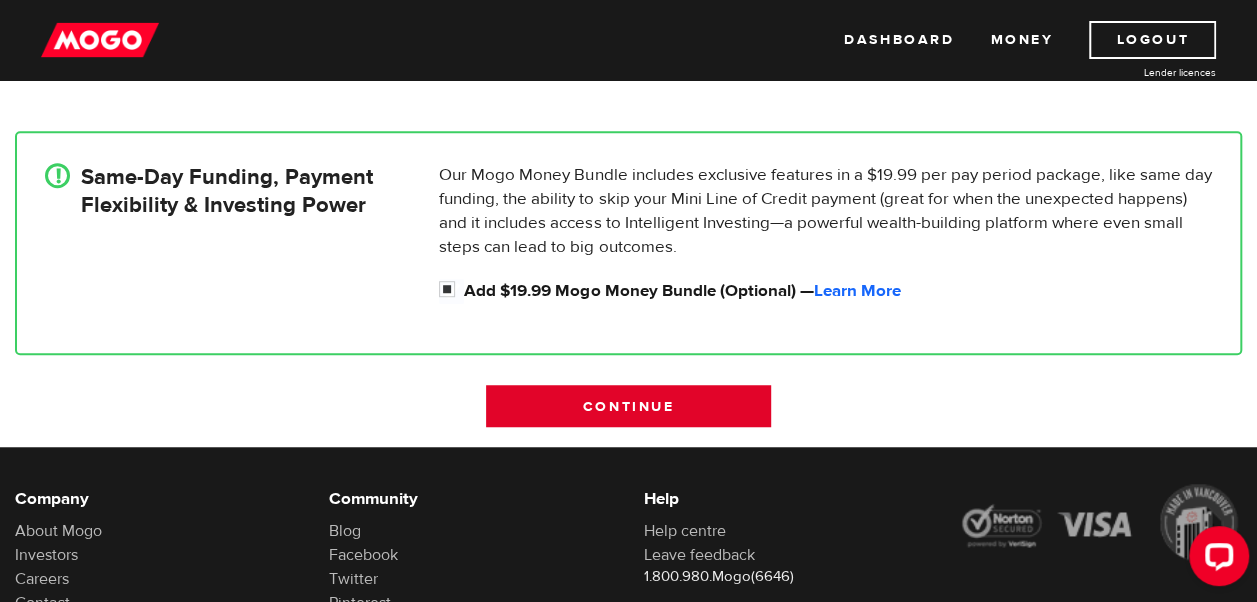 scroll, scrollTop: 568, scrollLeft: 0, axis: vertical 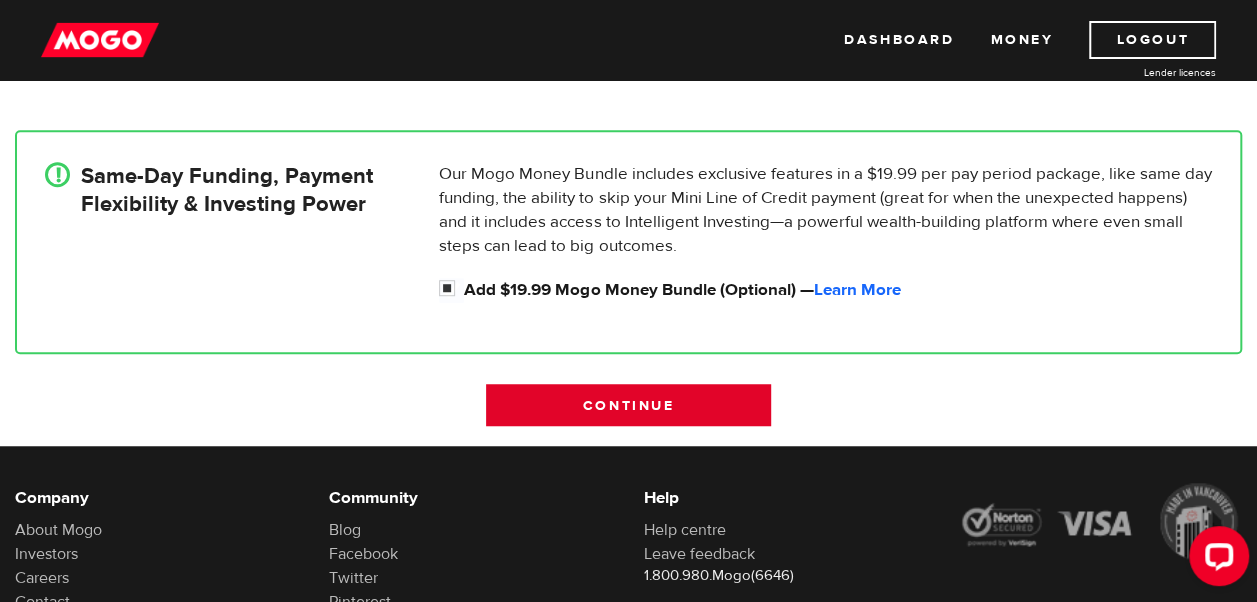 click on "Continue" at bounding box center (628, 405) 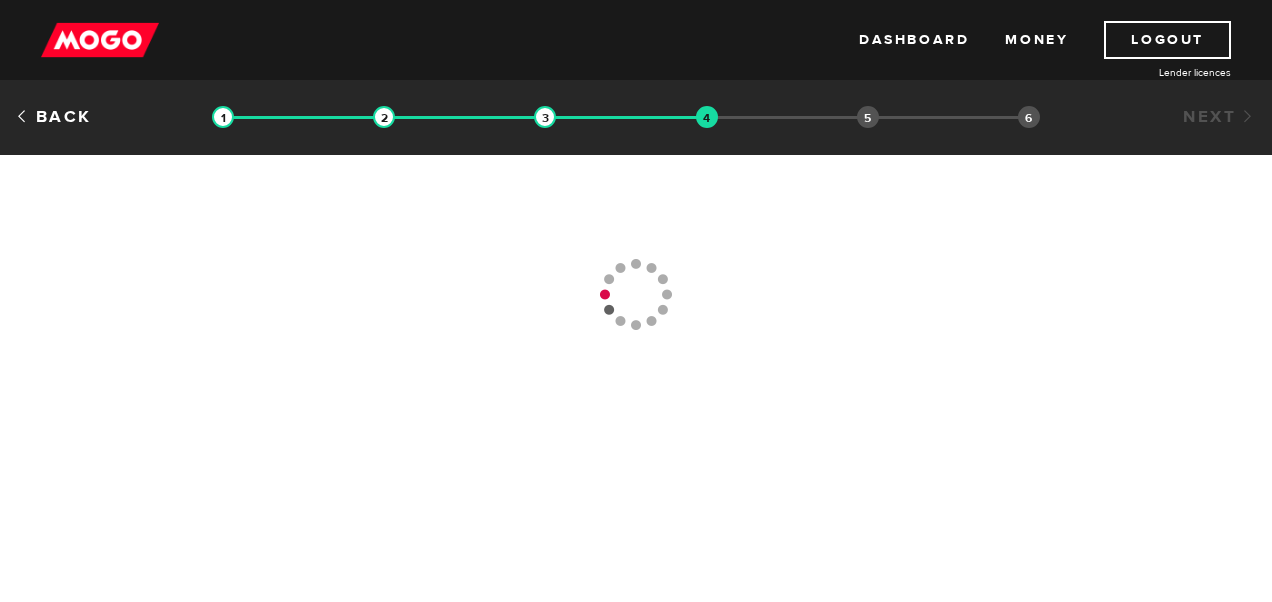 scroll, scrollTop: 0, scrollLeft: 0, axis: both 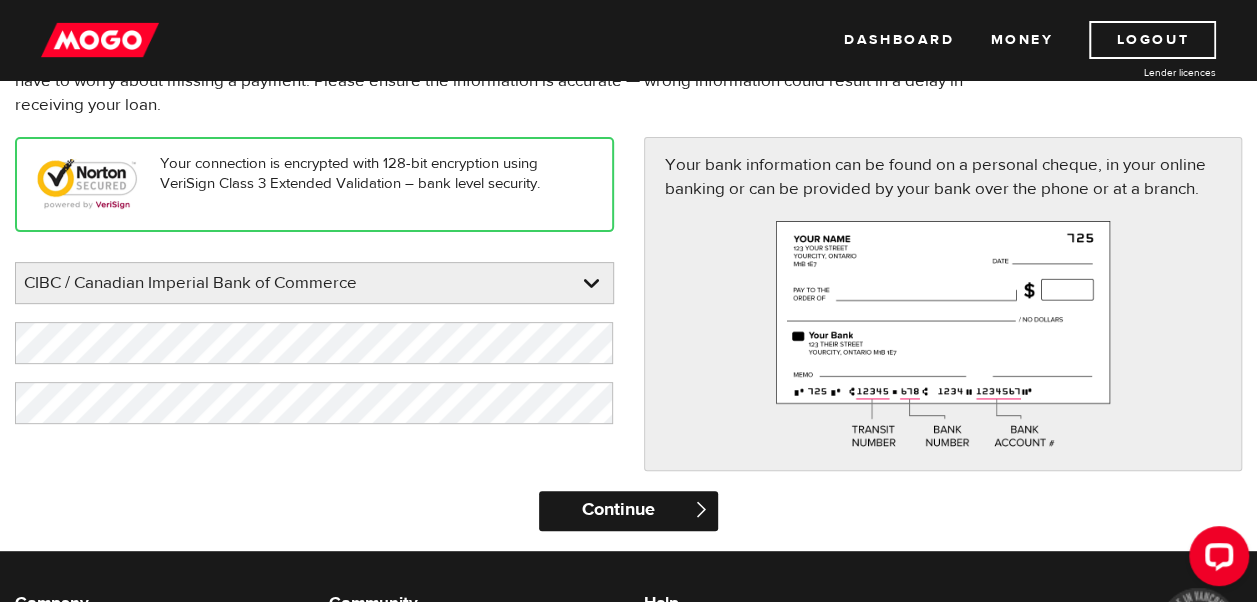 click on "Continue" at bounding box center (629, 511) 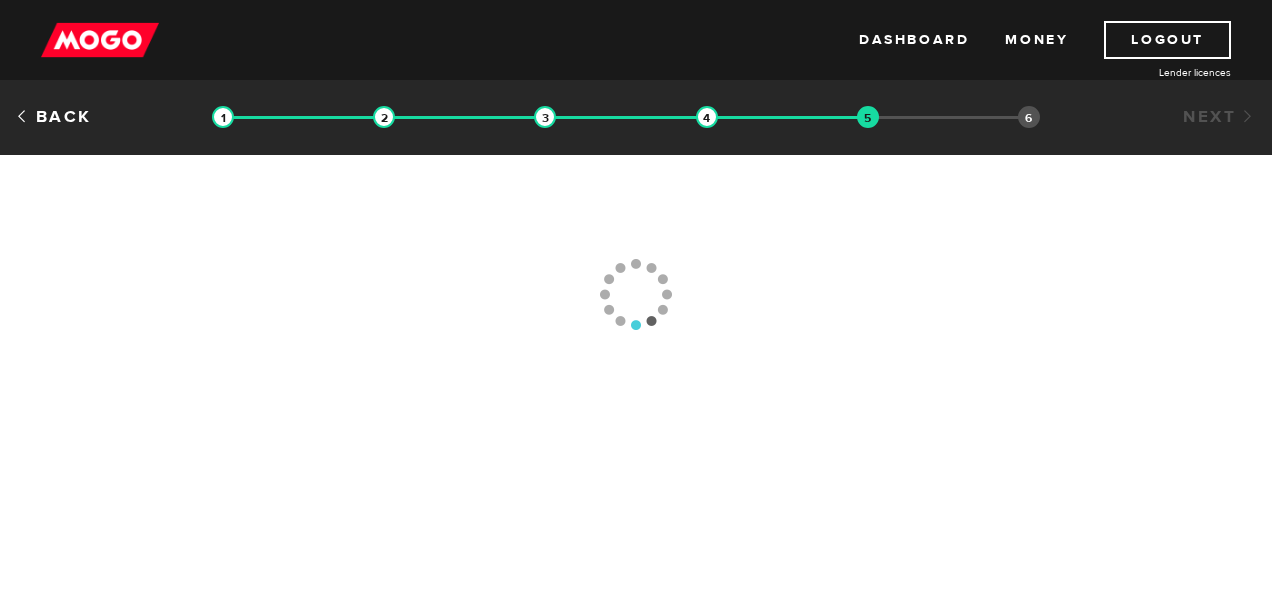 scroll, scrollTop: 0, scrollLeft: 0, axis: both 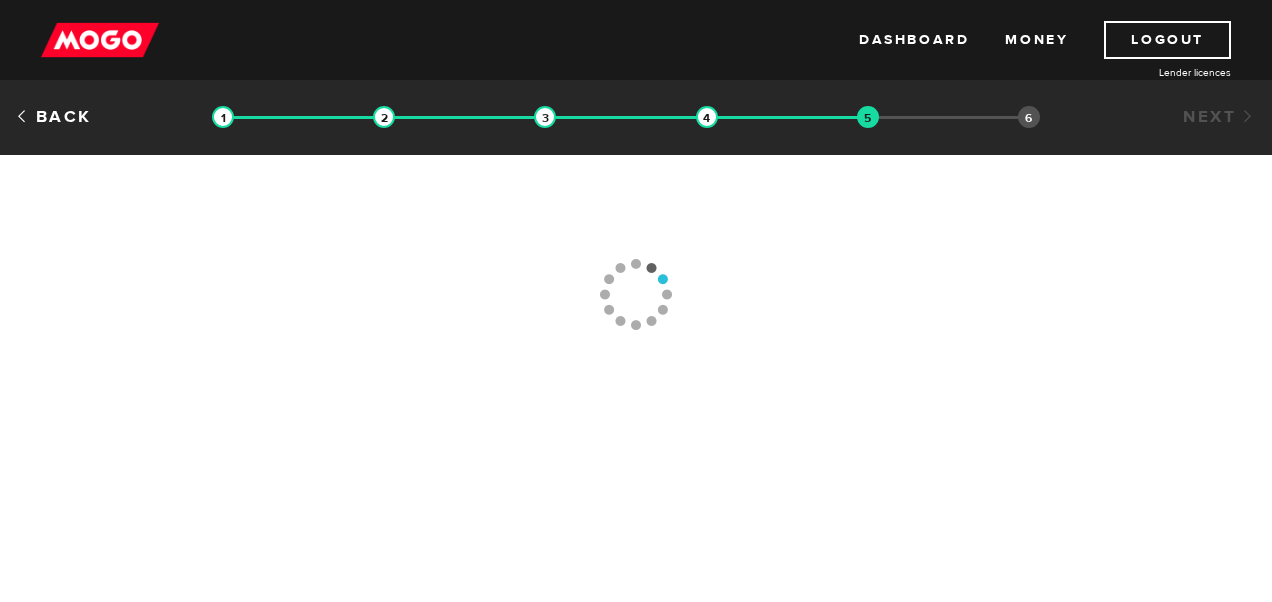 type on "[PHONE_NUMBER]" 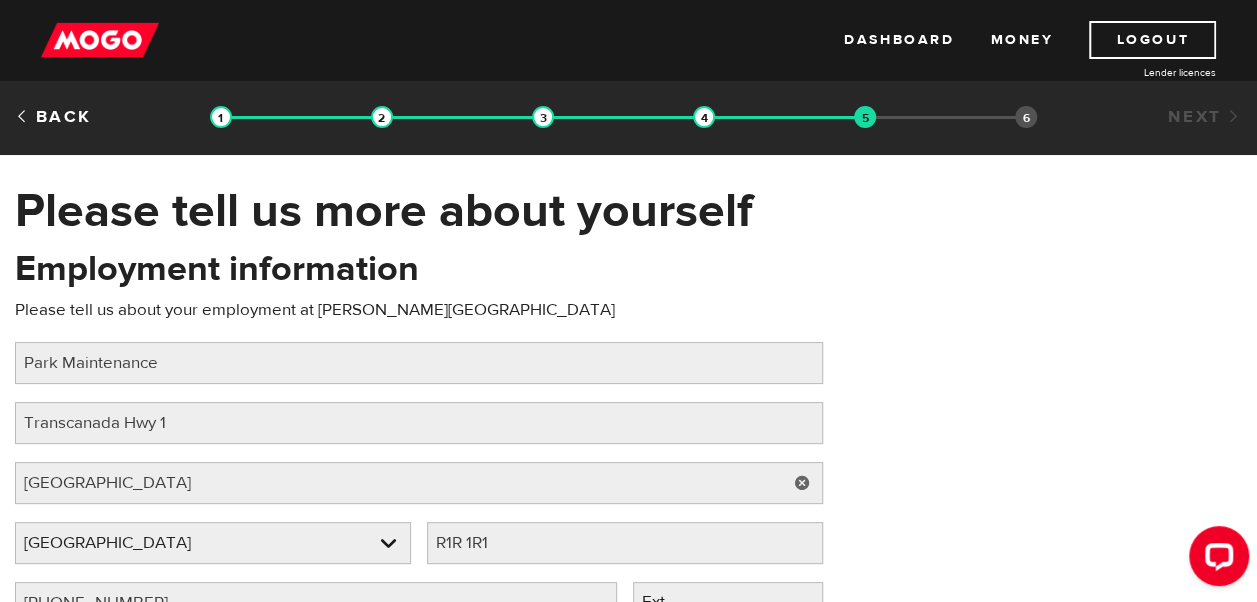 scroll, scrollTop: 0, scrollLeft: 0, axis: both 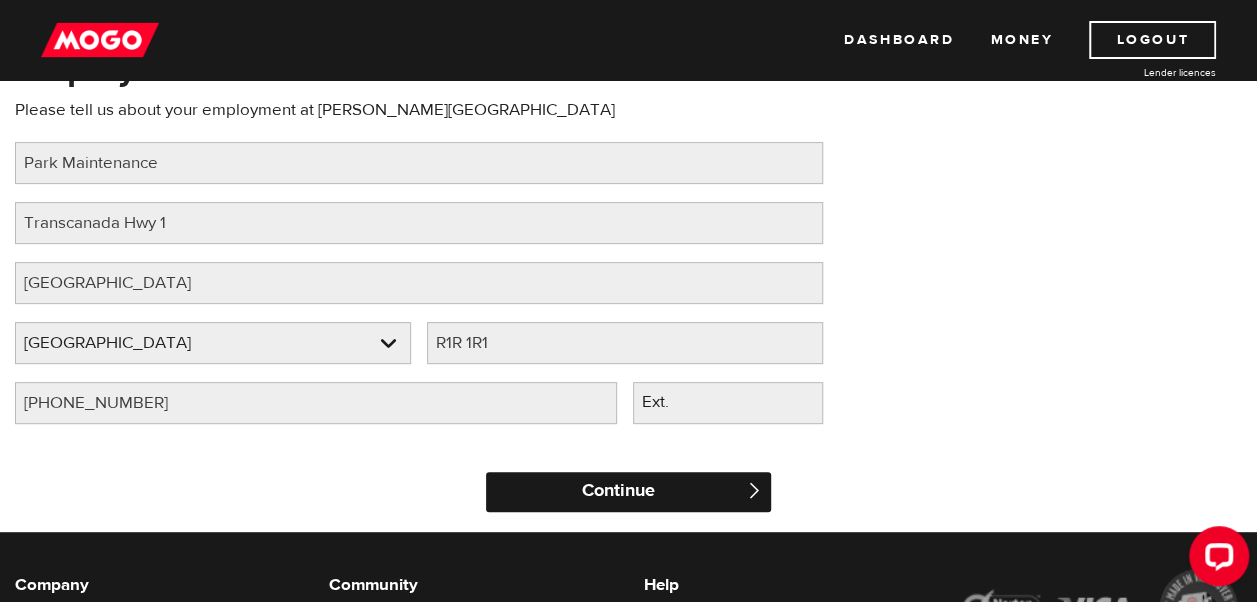 click on "Continue" at bounding box center [628, 492] 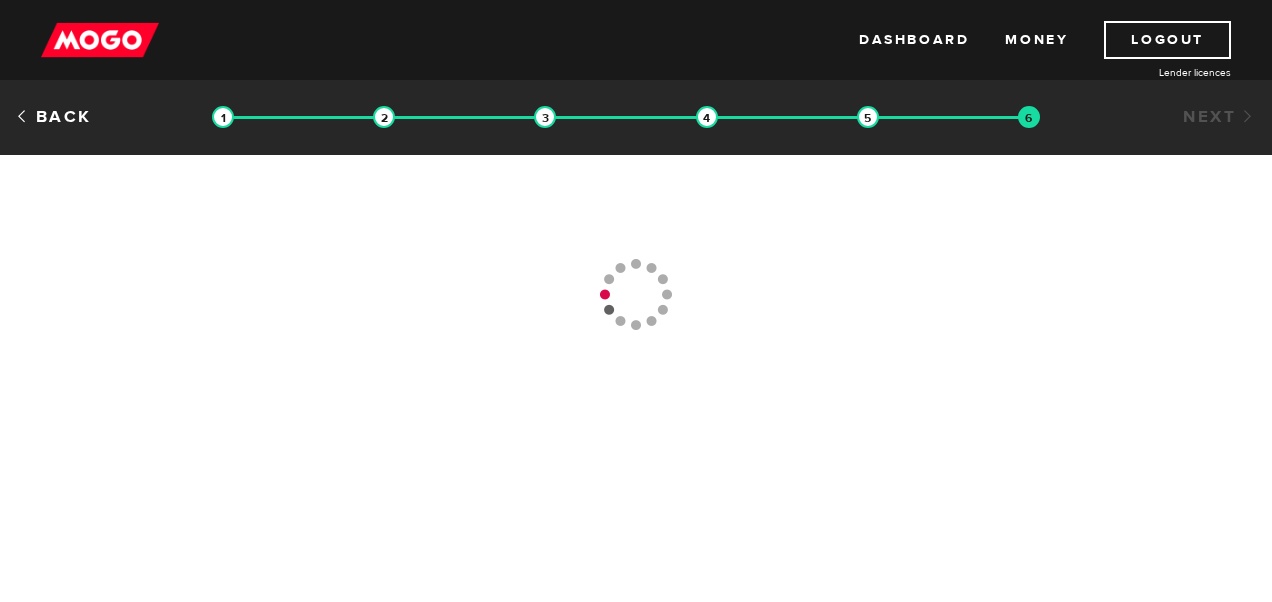 scroll, scrollTop: 0, scrollLeft: 0, axis: both 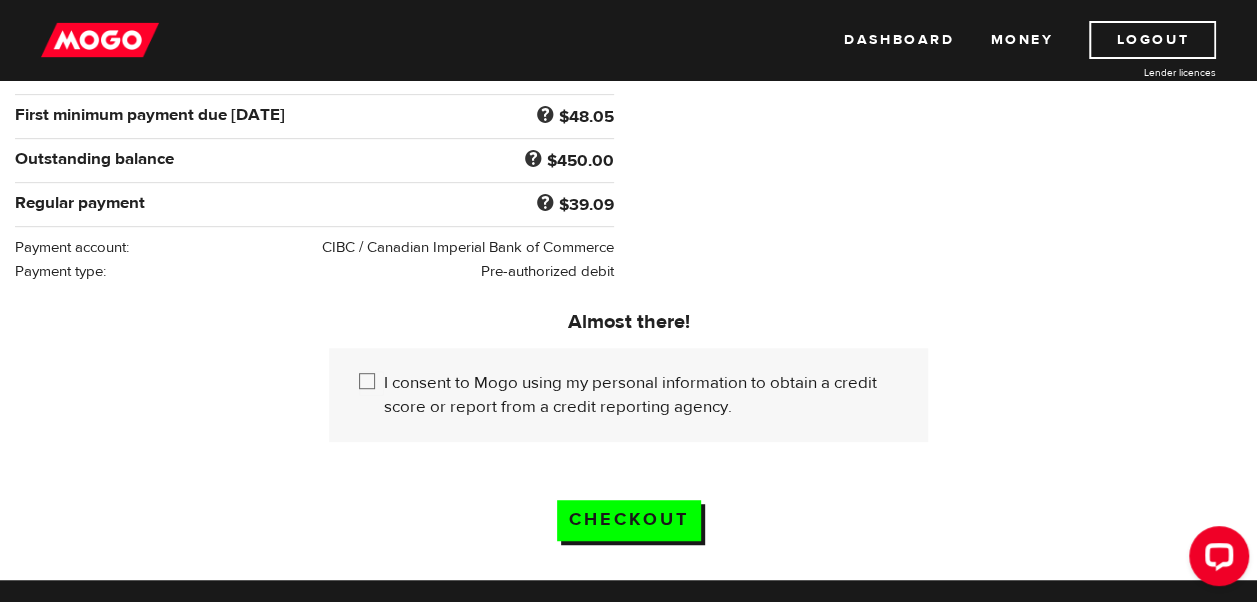 click on "I consent to Mogo using my personal information to obtain a credit score or report from a credit reporting agency." at bounding box center [371, 383] 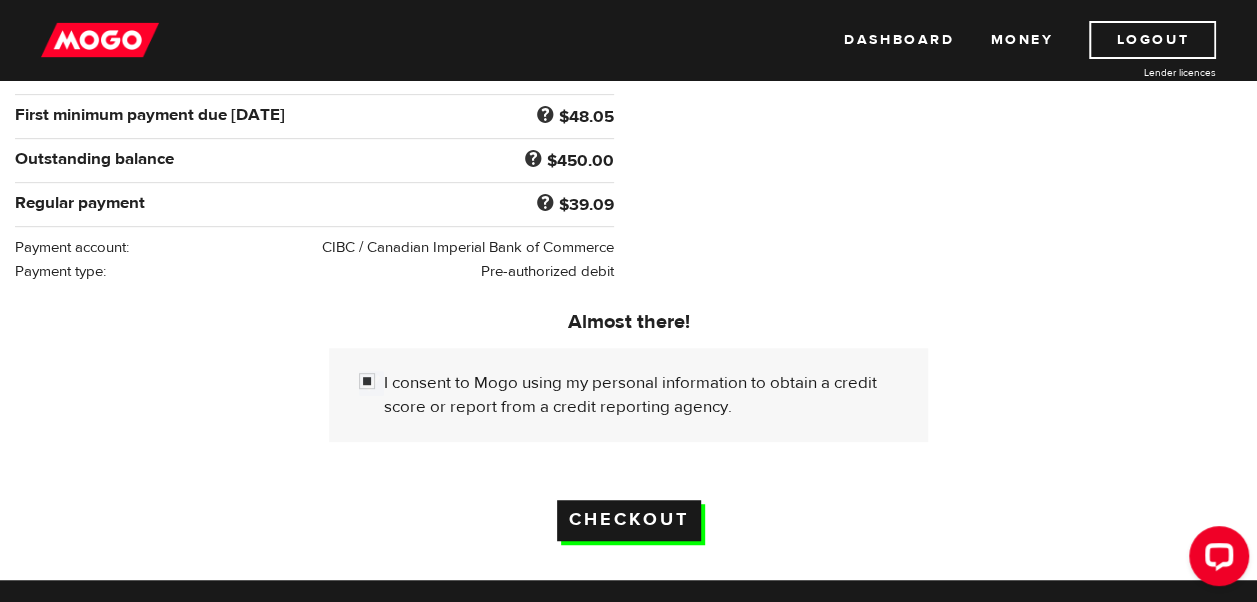 click on "Checkout" at bounding box center (629, 520) 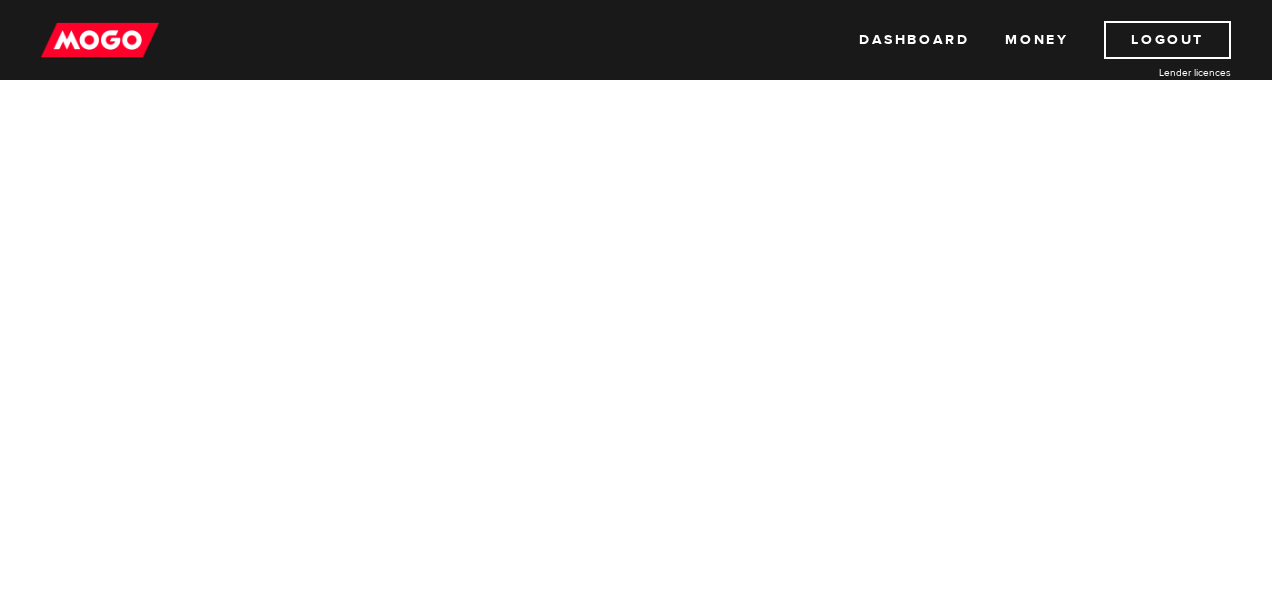 scroll, scrollTop: 0, scrollLeft: 0, axis: both 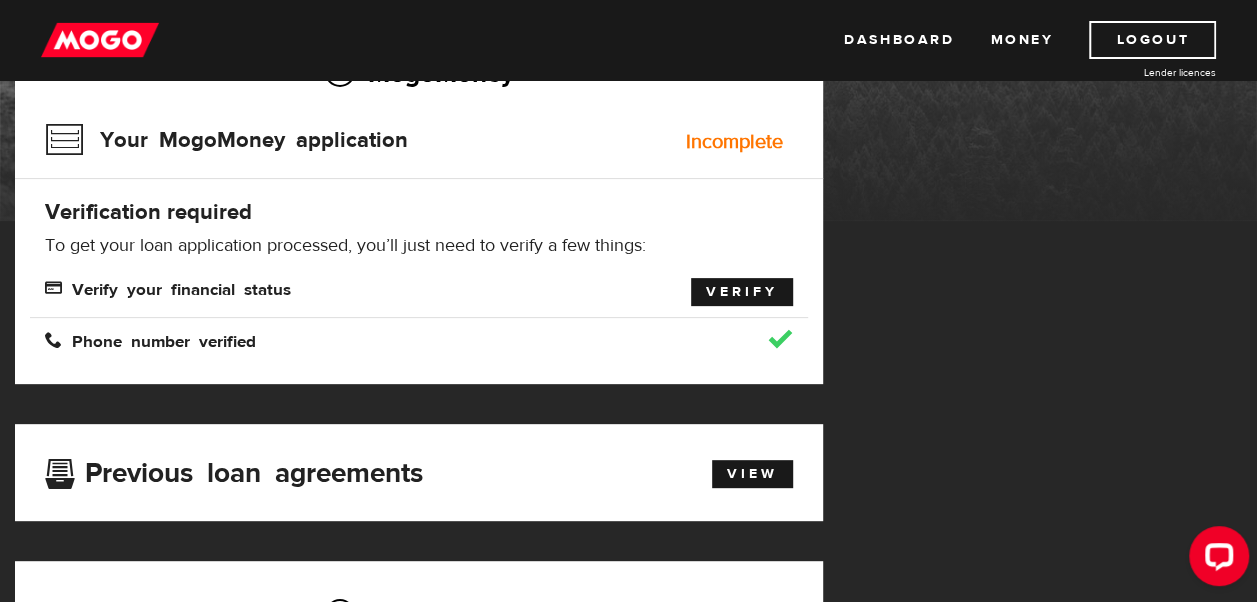 click on "Verify" at bounding box center (742, 292) 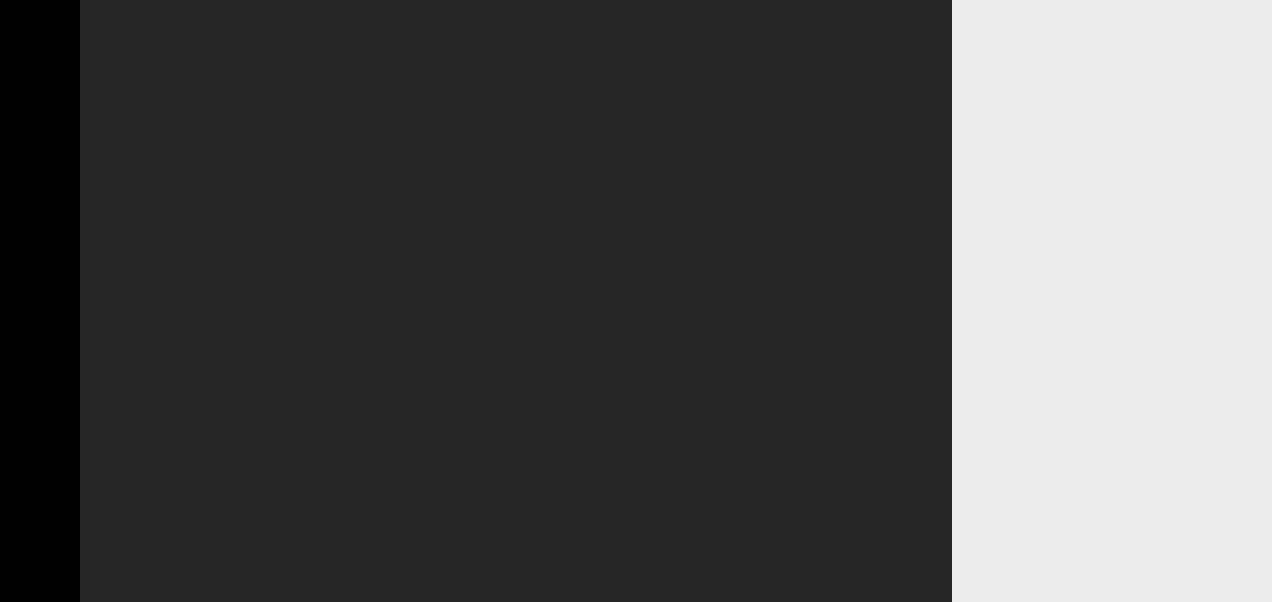 scroll, scrollTop: 0, scrollLeft: 0, axis: both 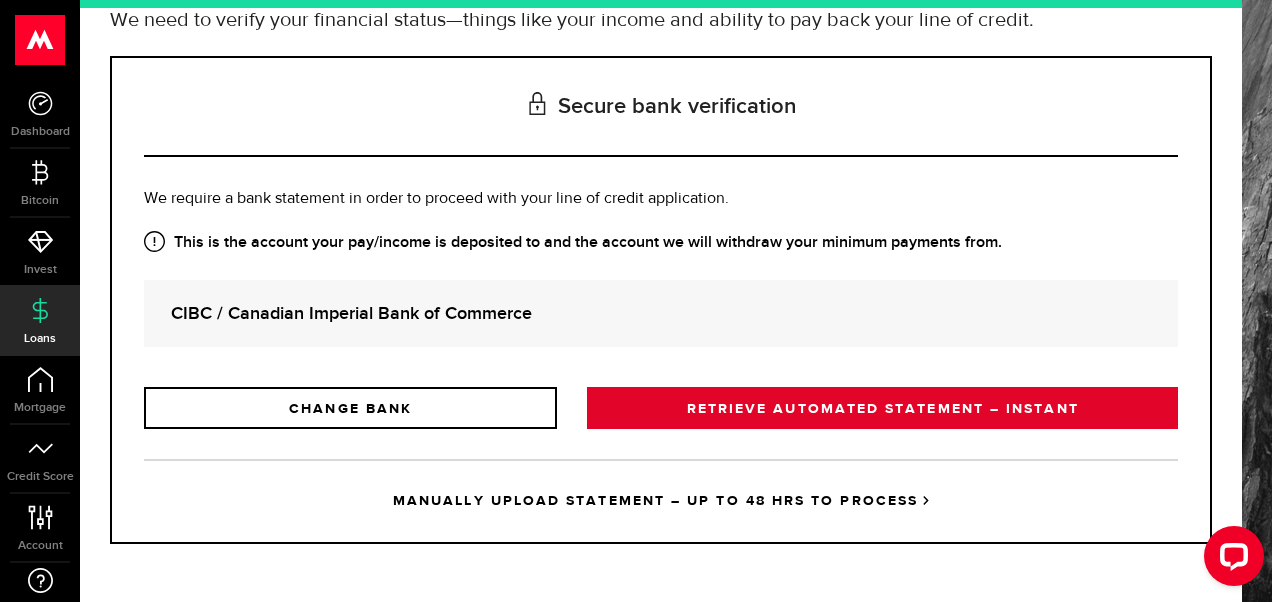 click on "RETRIEVE AUTOMATED STATEMENT – INSTANT" at bounding box center [882, 408] 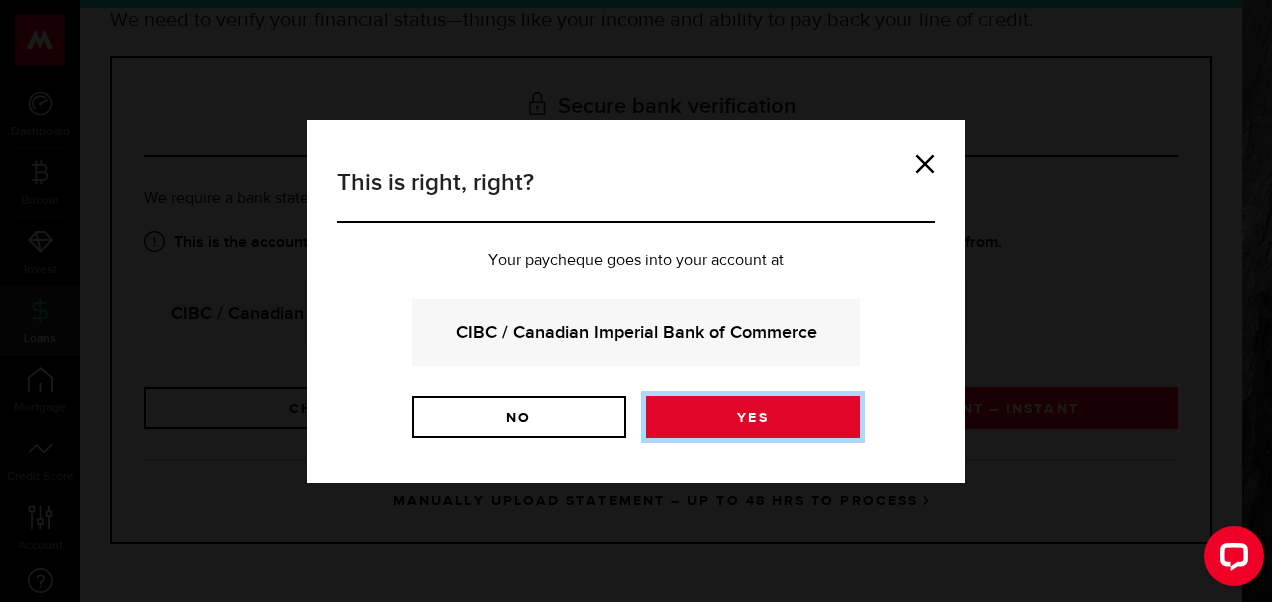 click on "Yes" at bounding box center [753, 417] 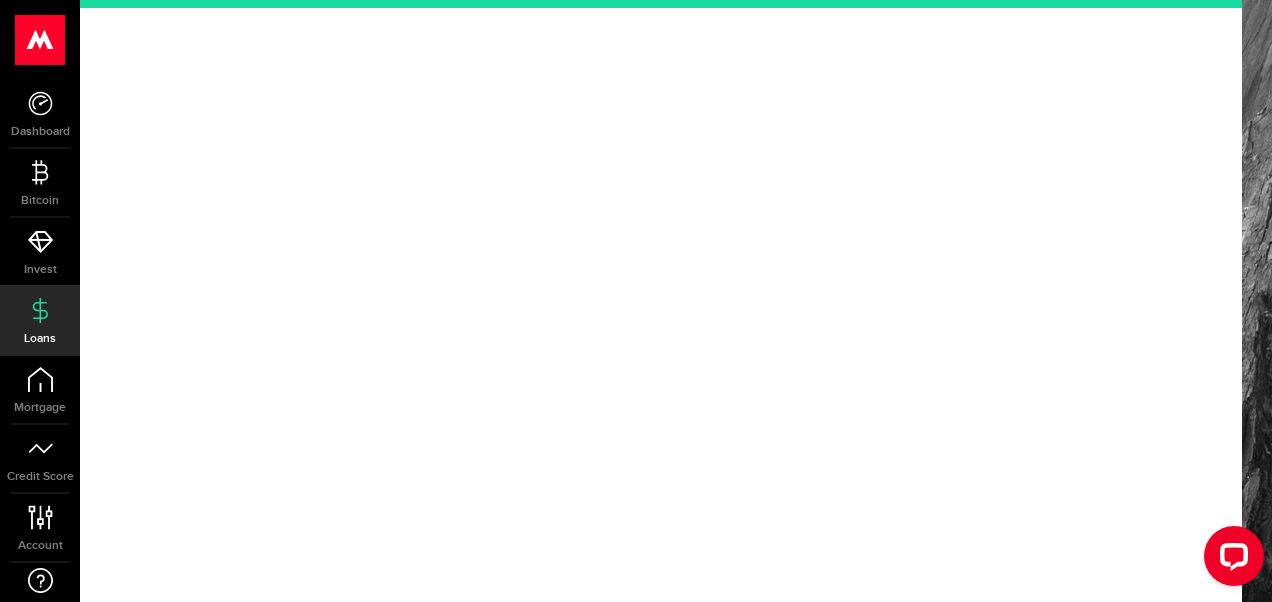 scroll, scrollTop: 0, scrollLeft: 0, axis: both 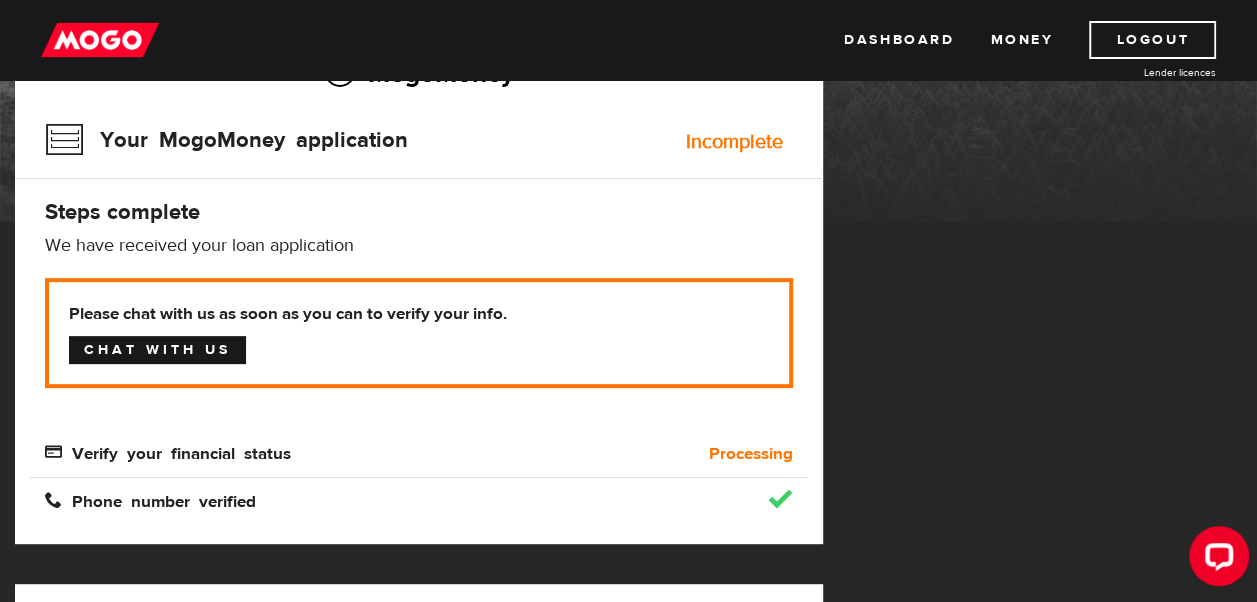 click on "Chat with us" at bounding box center [157, 350] 